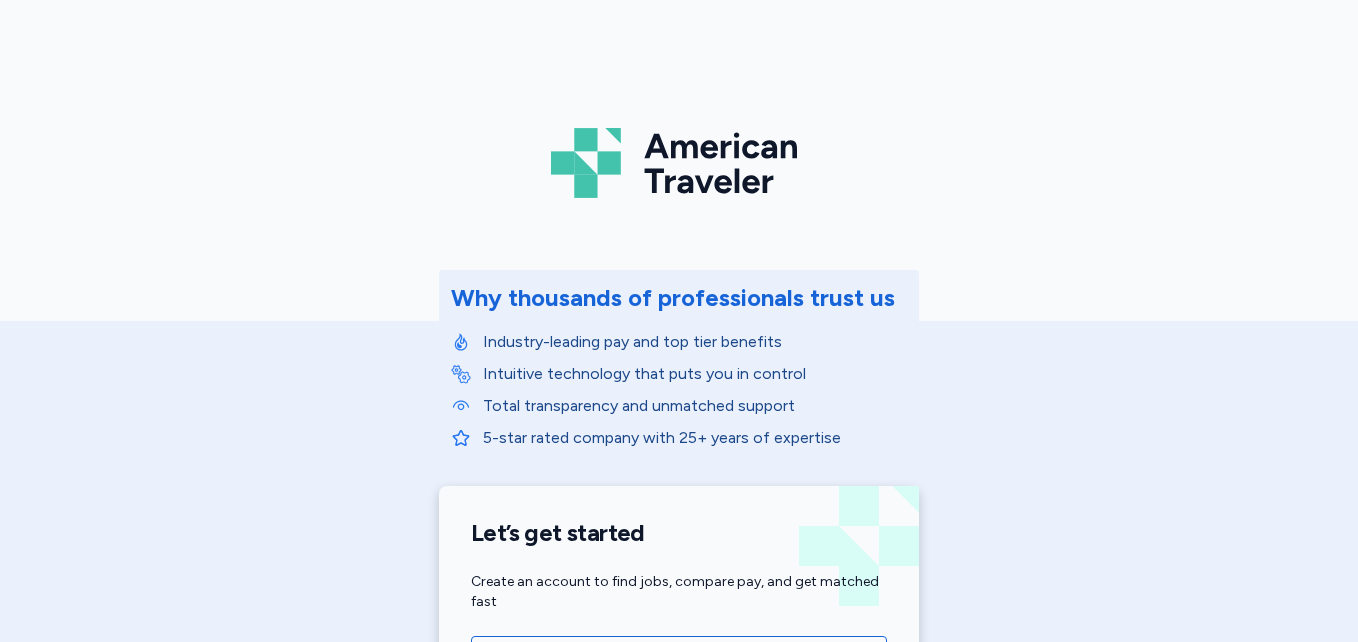 scroll, scrollTop: 0, scrollLeft: 0, axis: both 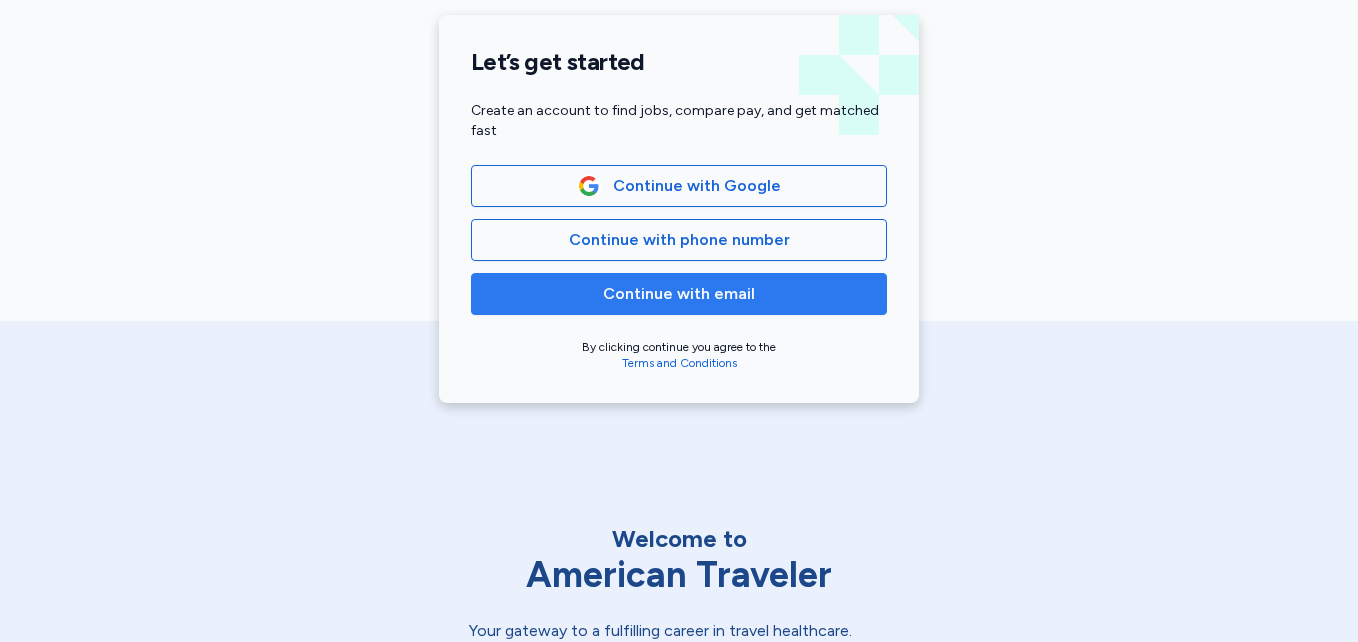 click on "Continue with email" at bounding box center [679, 294] 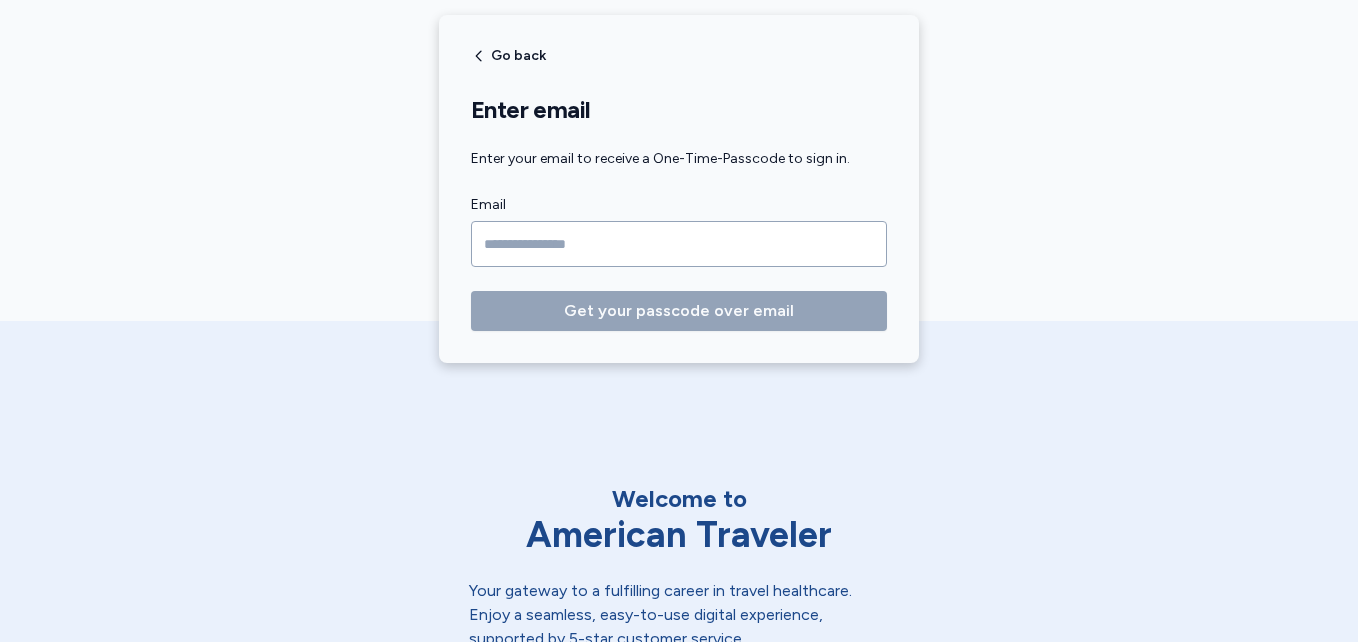click at bounding box center [679, 244] 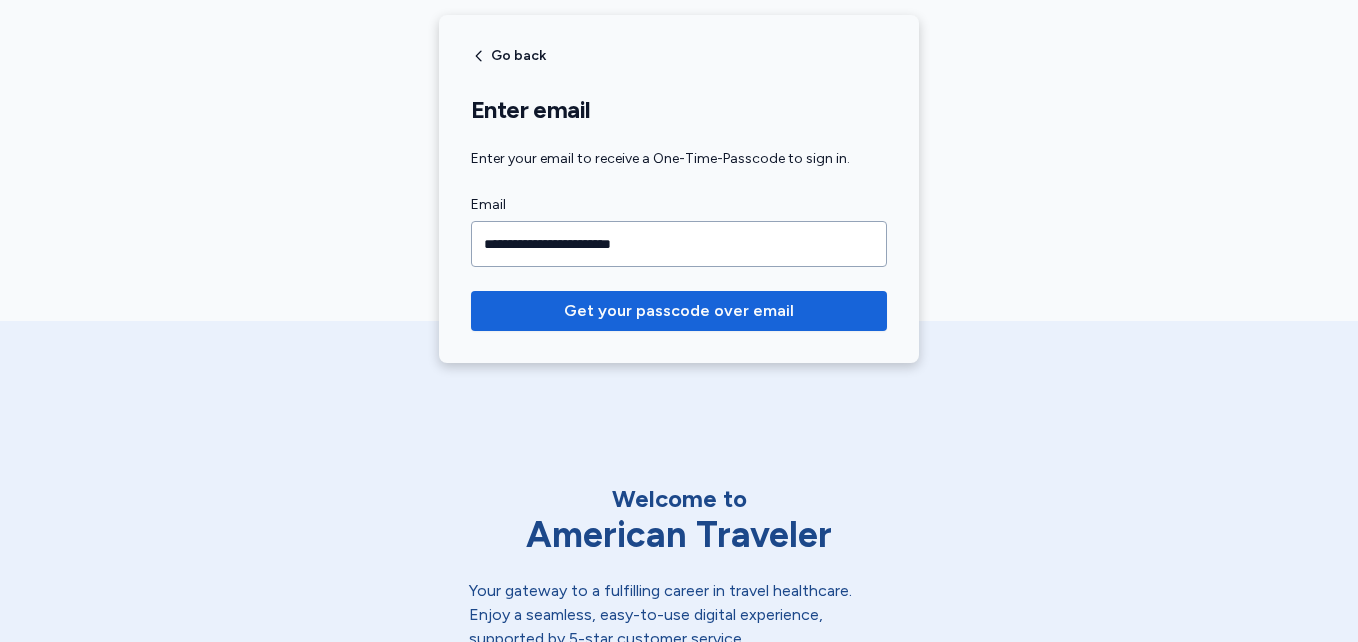 type on "**********" 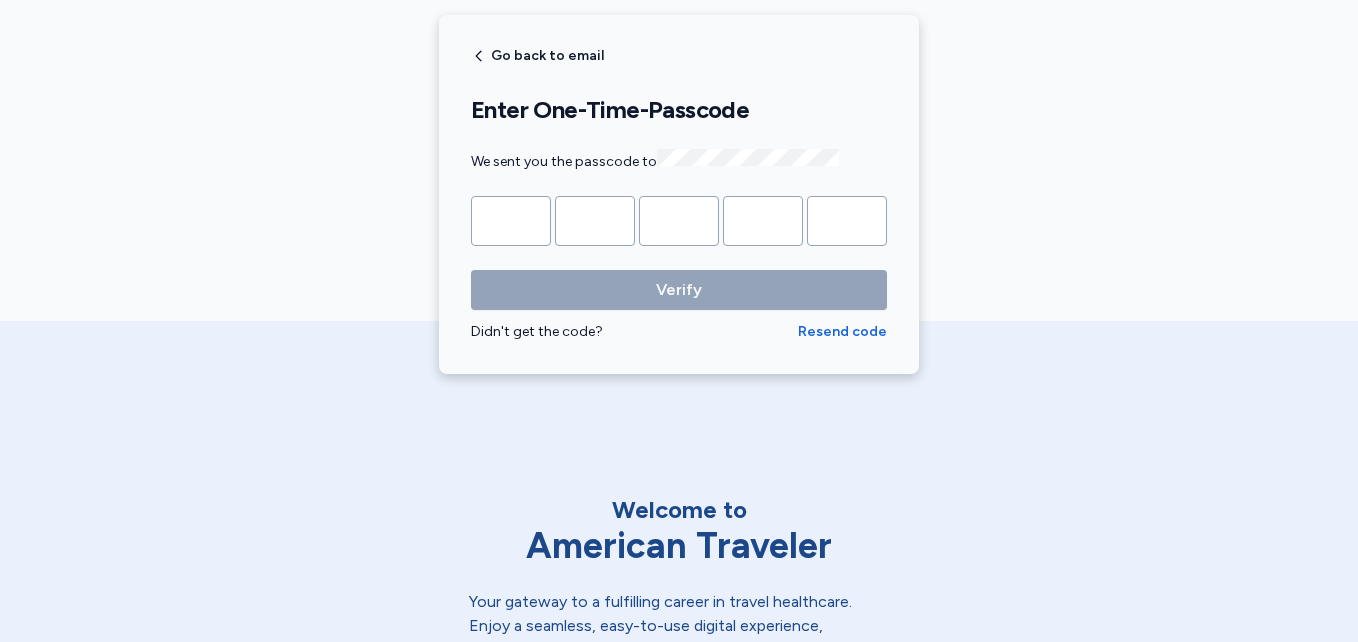 type on "*" 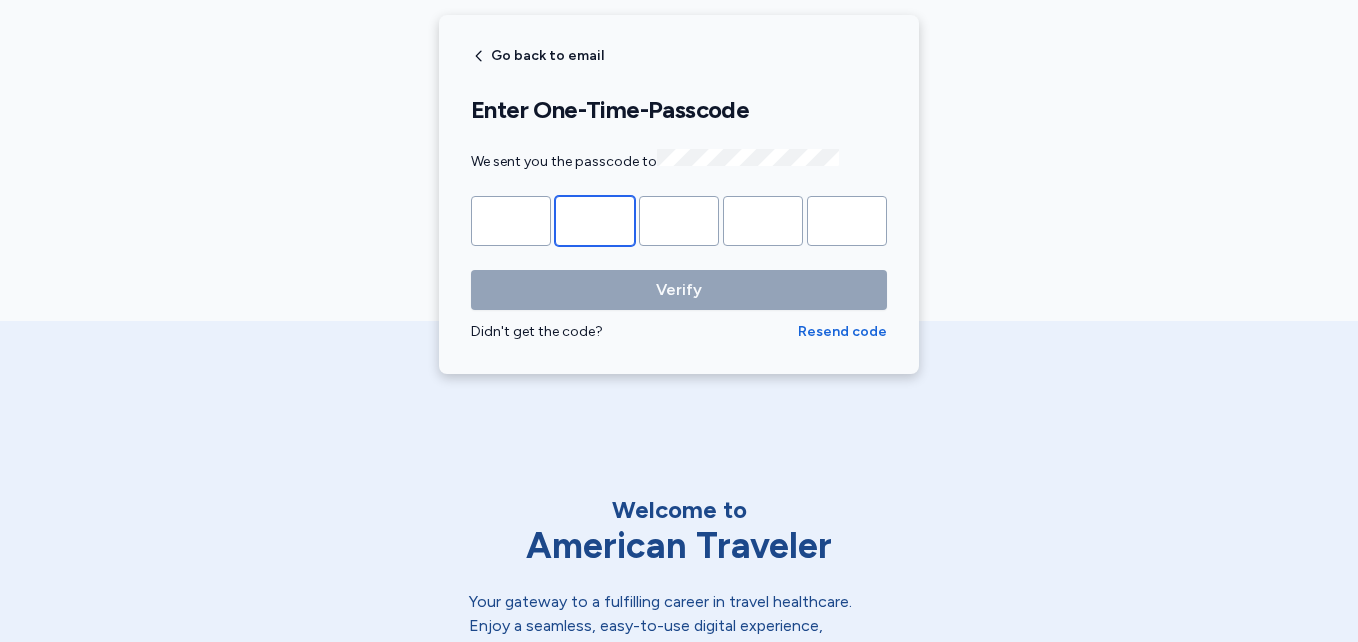 type on "*" 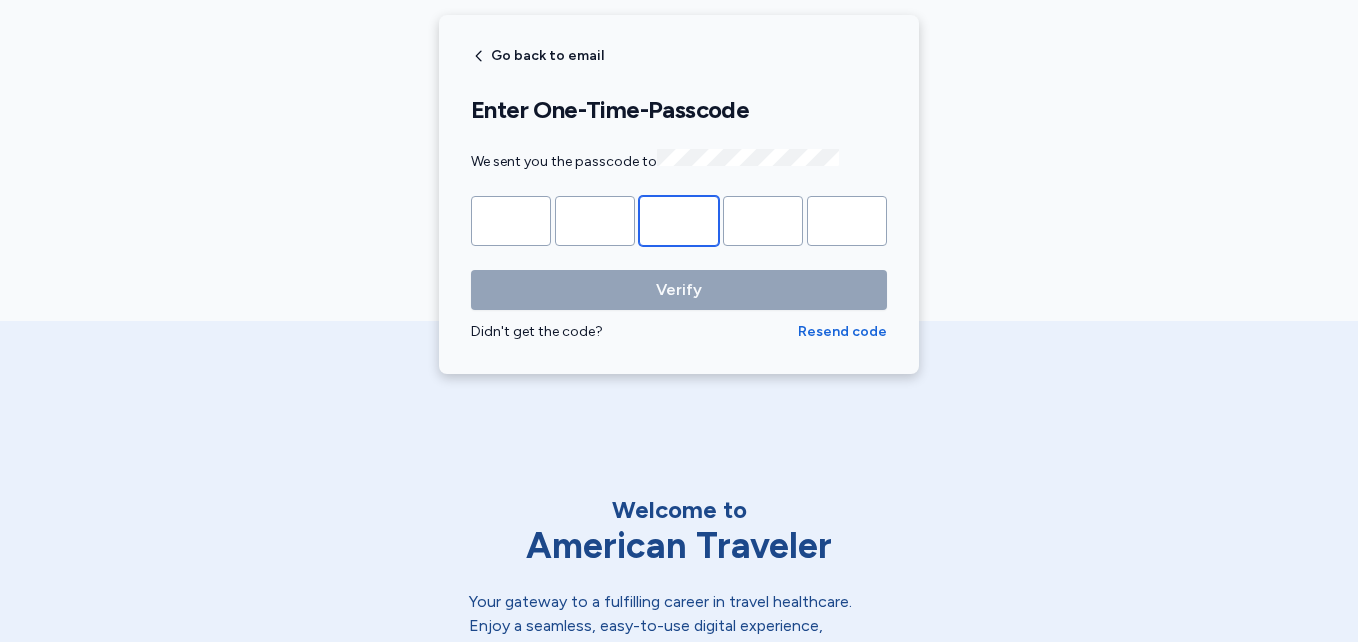 type on "*" 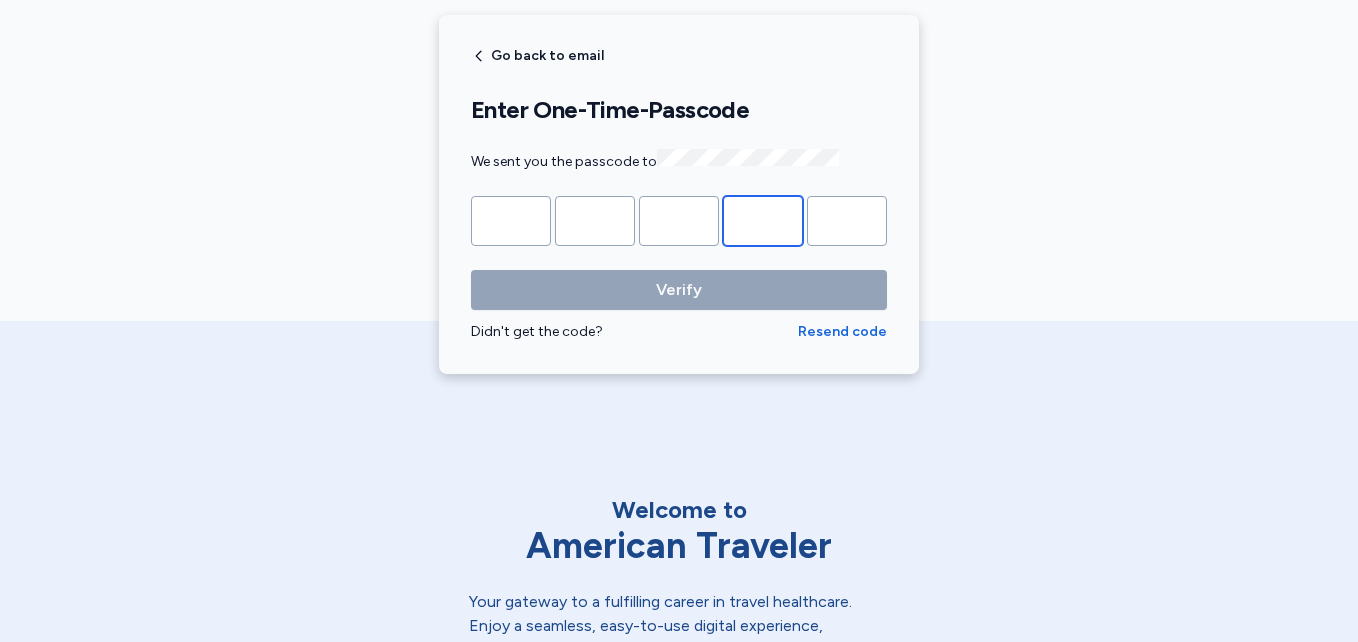 type on "*" 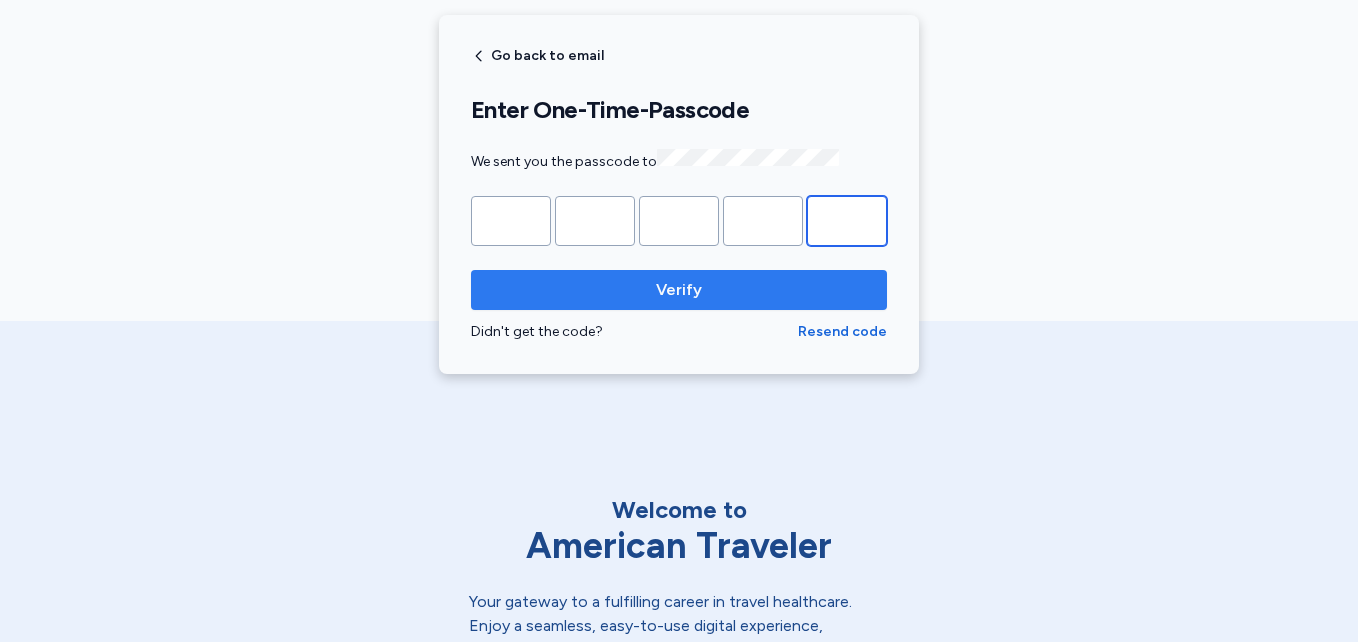 type on "*" 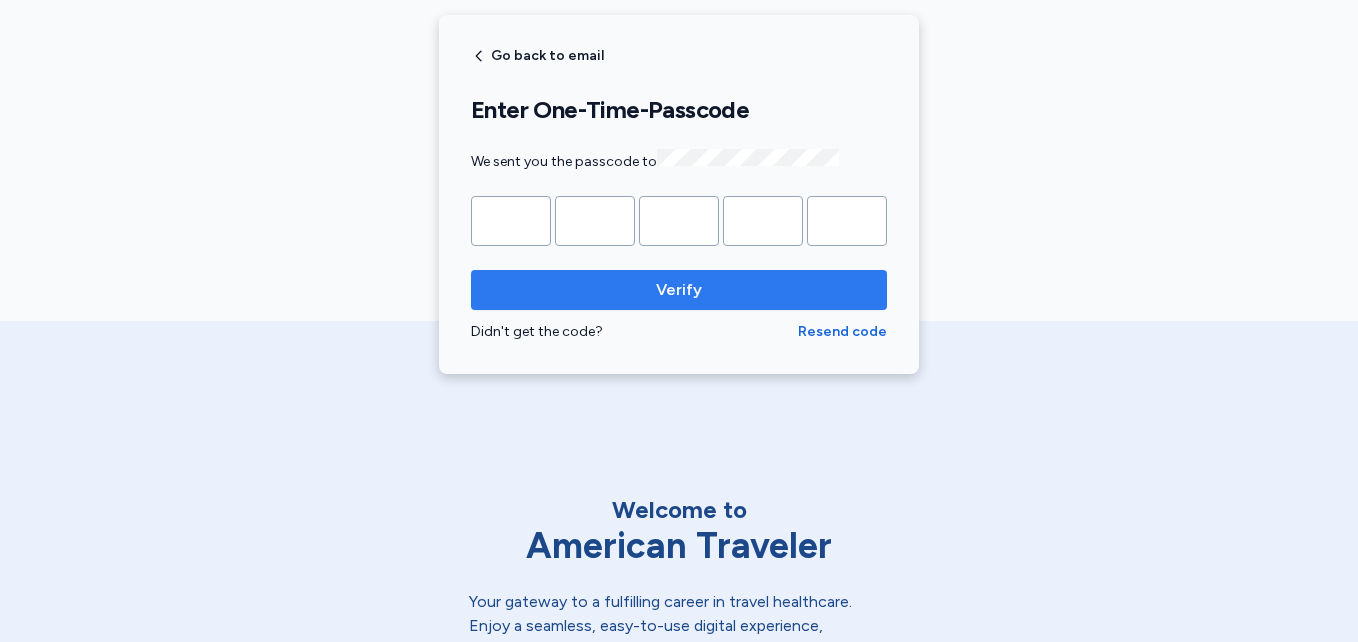 click on "Verify" at bounding box center [679, 290] 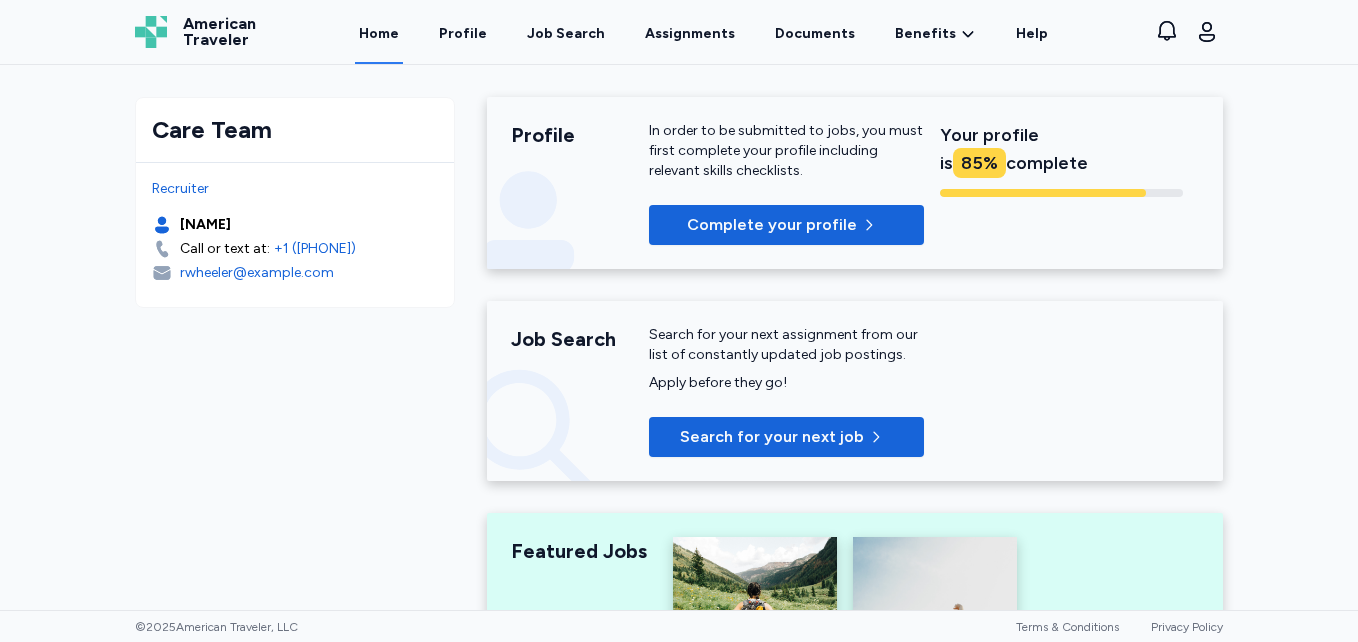 scroll, scrollTop: 616, scrollLeft: 0, axis: vertical 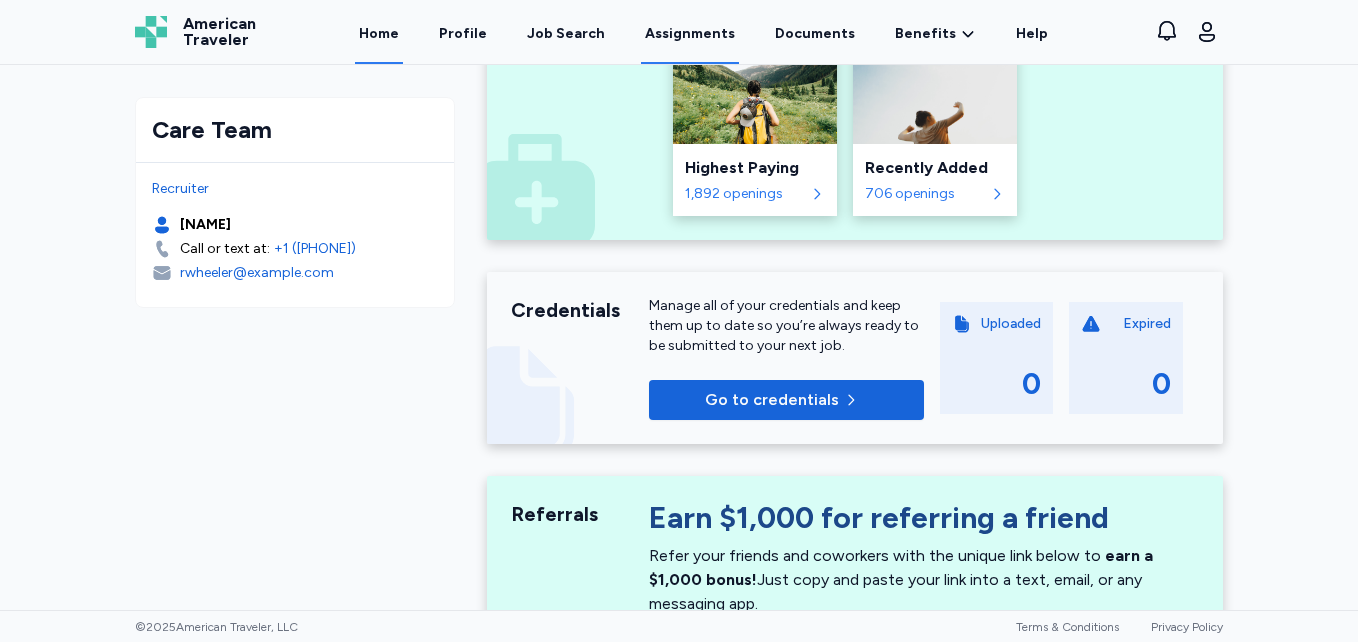 click on "Assignments" at bounding box center [690, 33] 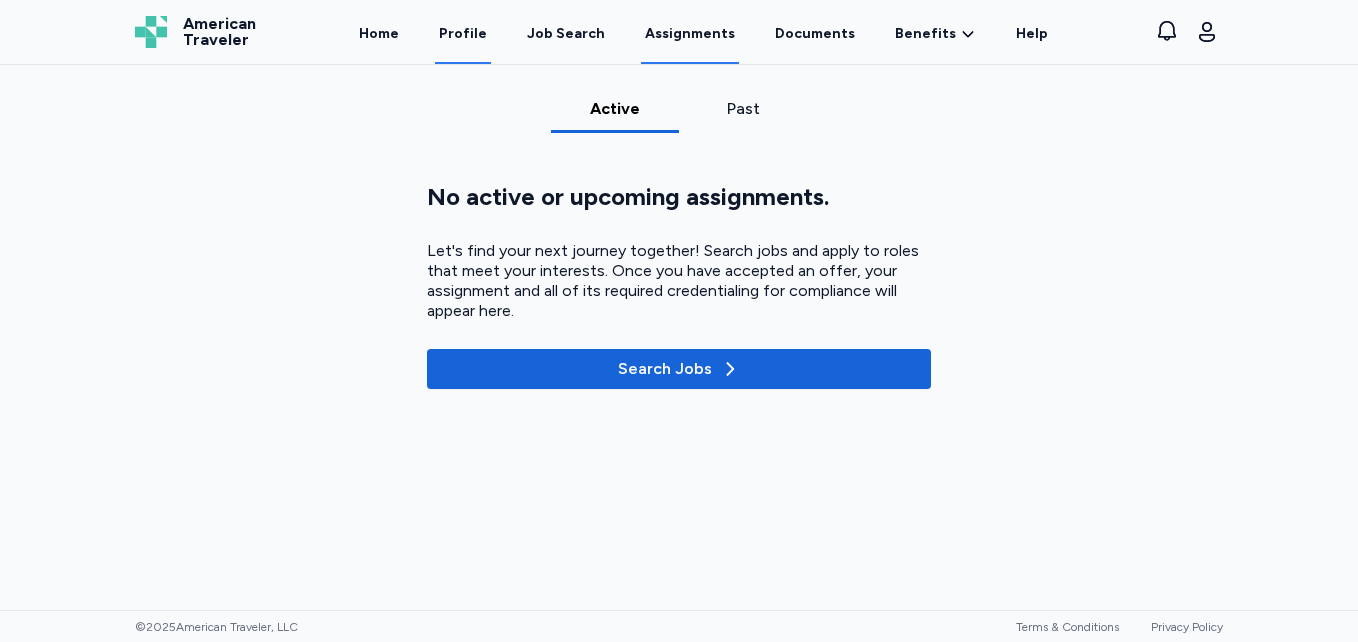 click on "Profile" at bounding box center [463, 33] 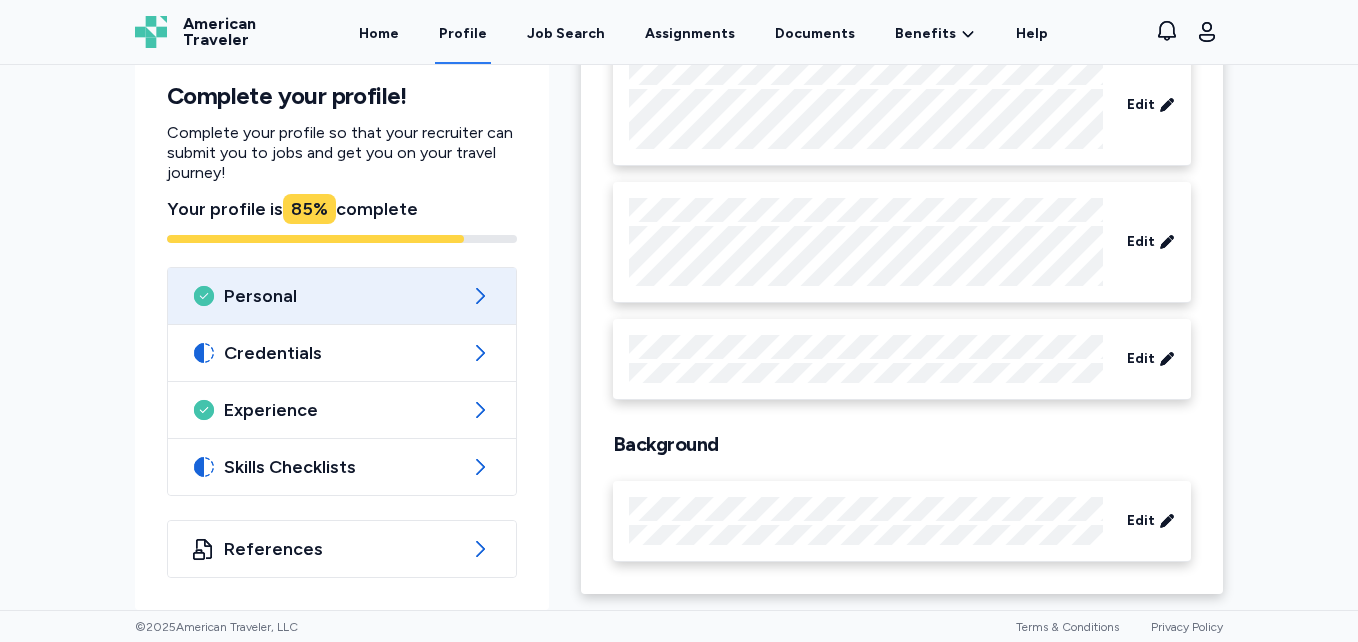 scroll, scrollTop: 0, scrollLeft: 0, axis: both 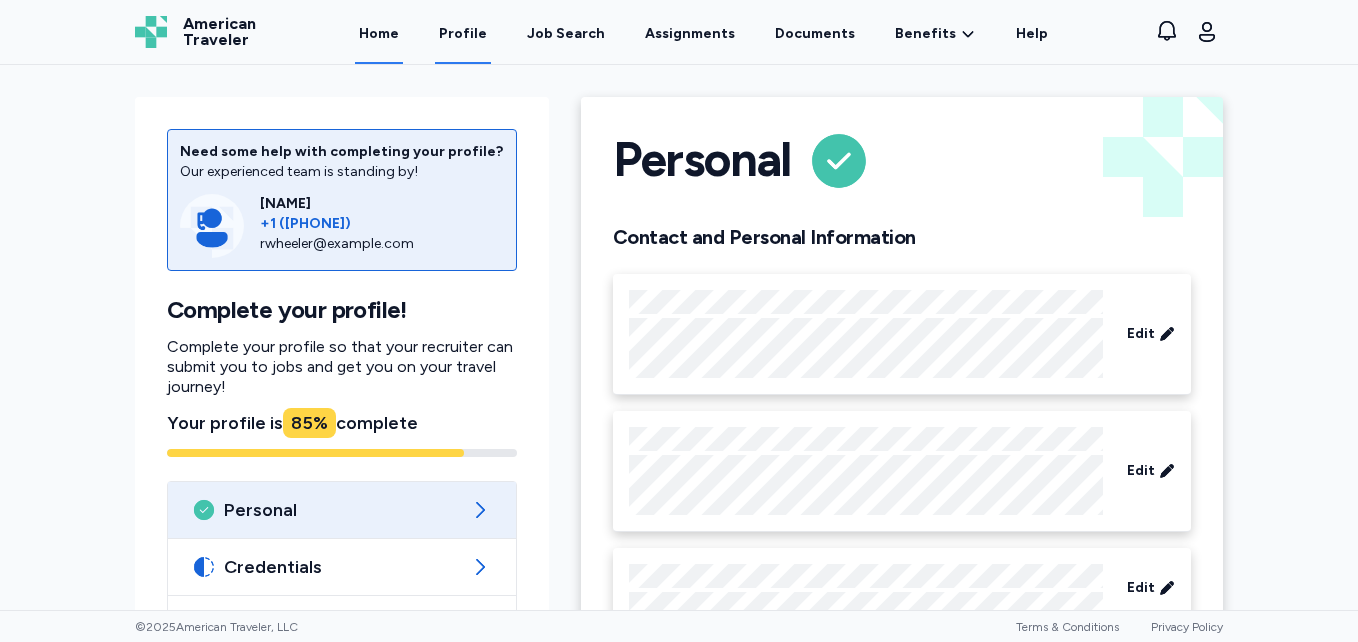 click on "Home" at bounding box center [379, 33] 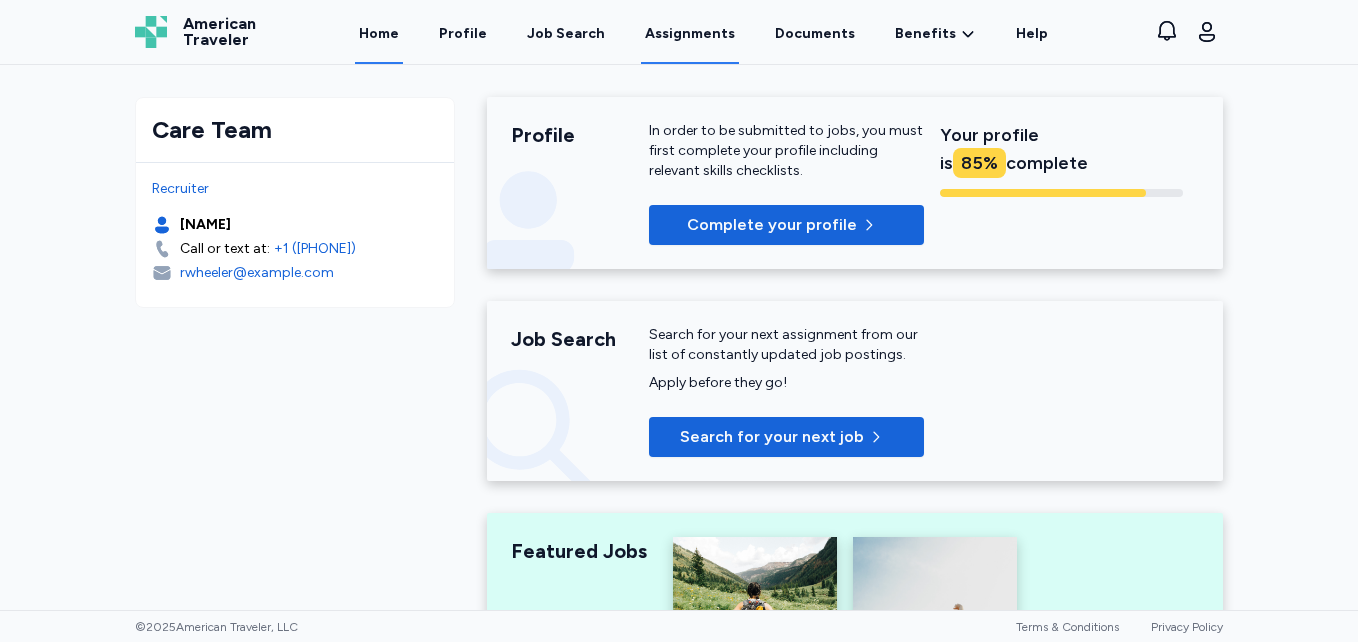click on "Assignments" at bounding box center [690, 33] 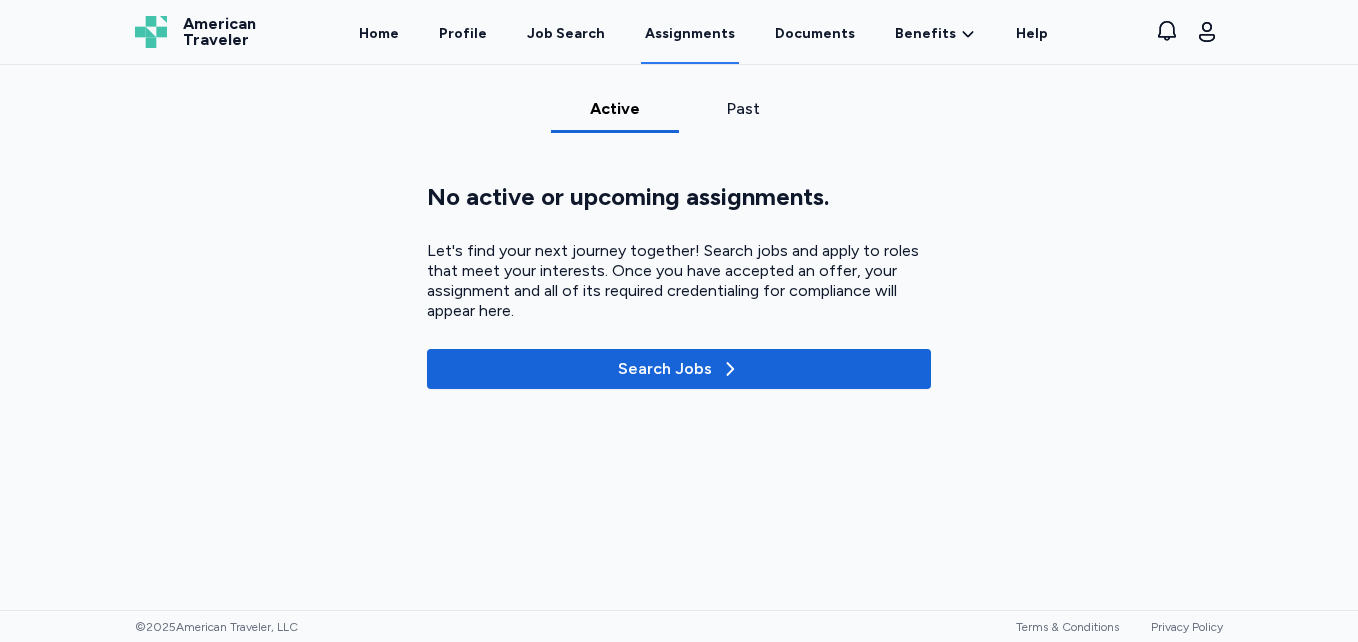 click on "No active or upcoming assignments. Let's find your next journey together! Search jobs and apply to roles that meet your interests. Once you have accepted an offer, your assignment and all of its required credentialing for compliance will appear here. Search Jobs" at bounding box center (679, 422) 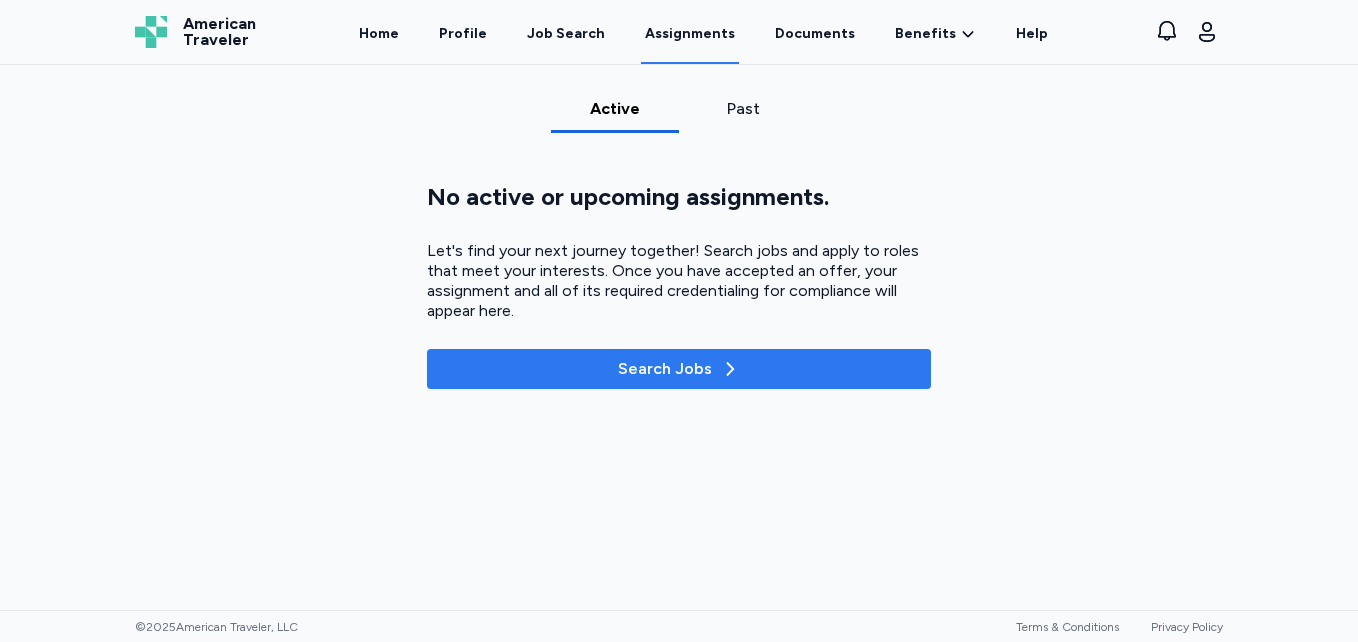 click on "Search Jobs" at bounding box center (679, 369) 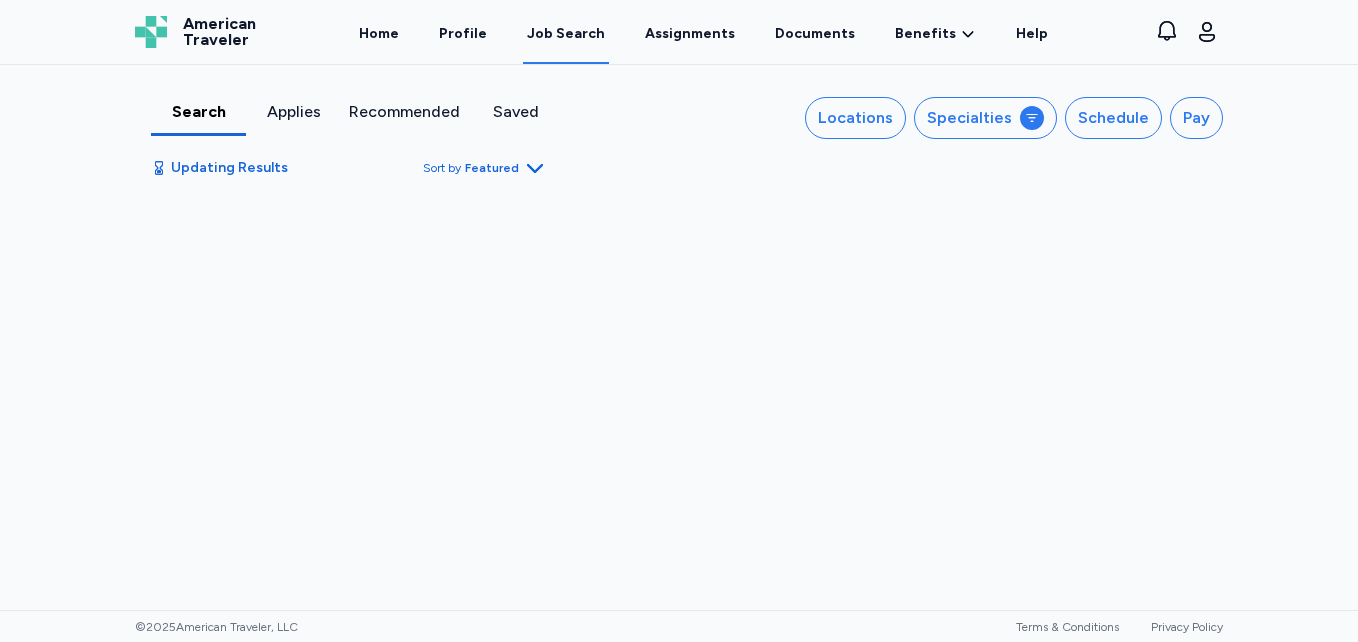 click on "Search Applies Recommended Saved Locations Specialties Schedule Pay Updating Results Sort by Featured Updating Results Sort by Featured" at bounding box center [679, 337] 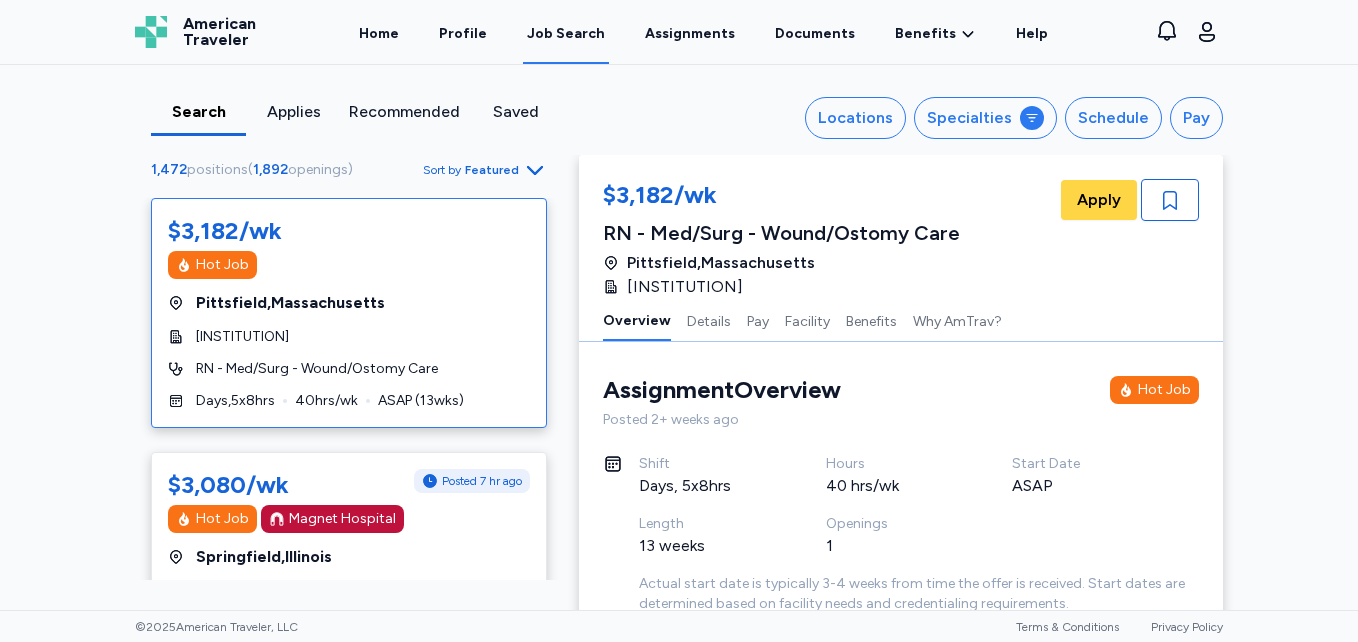 click 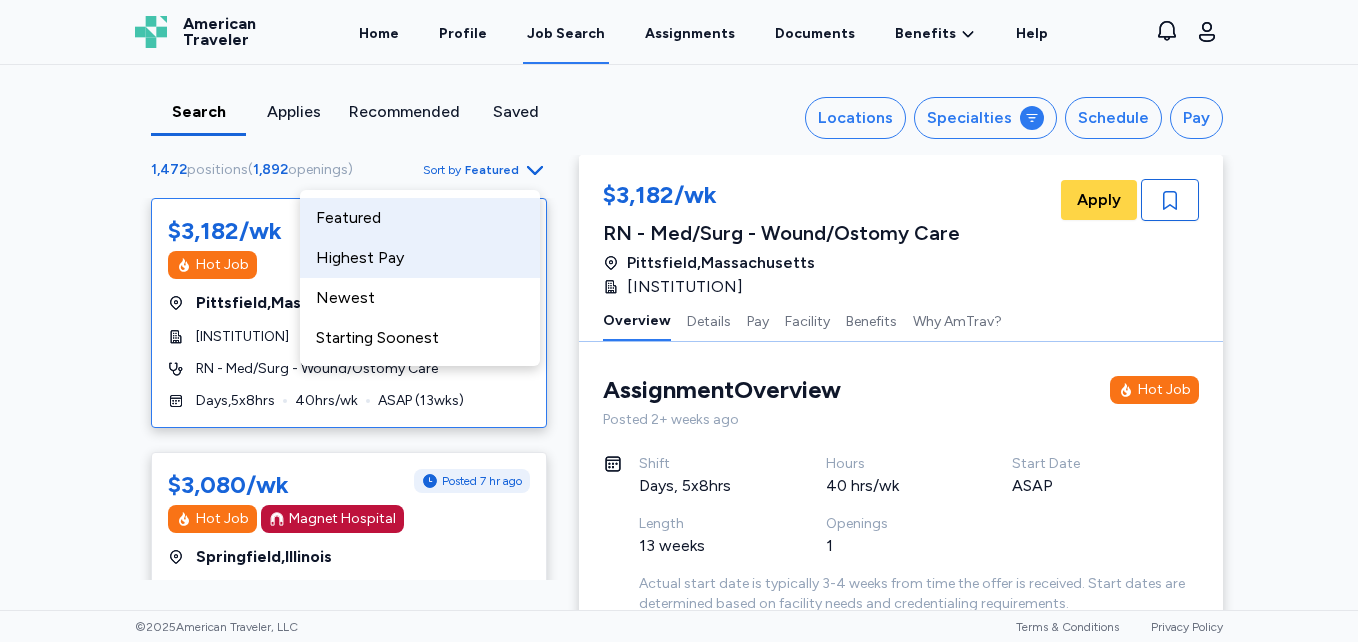 click on "Highest Pay" at bounding box center [420, 258] 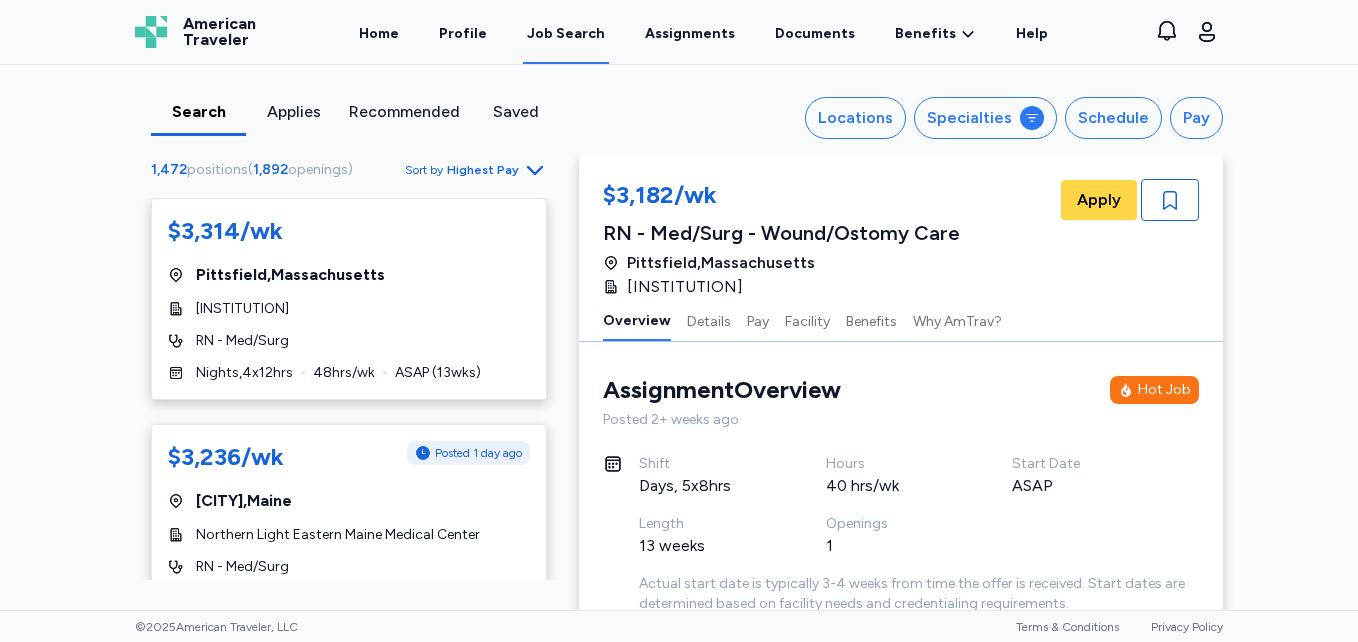 drag, startPoint x: 539, startPoint y: 230, endPoint x: 542, endPoint y: 244, distance: 14.3178215 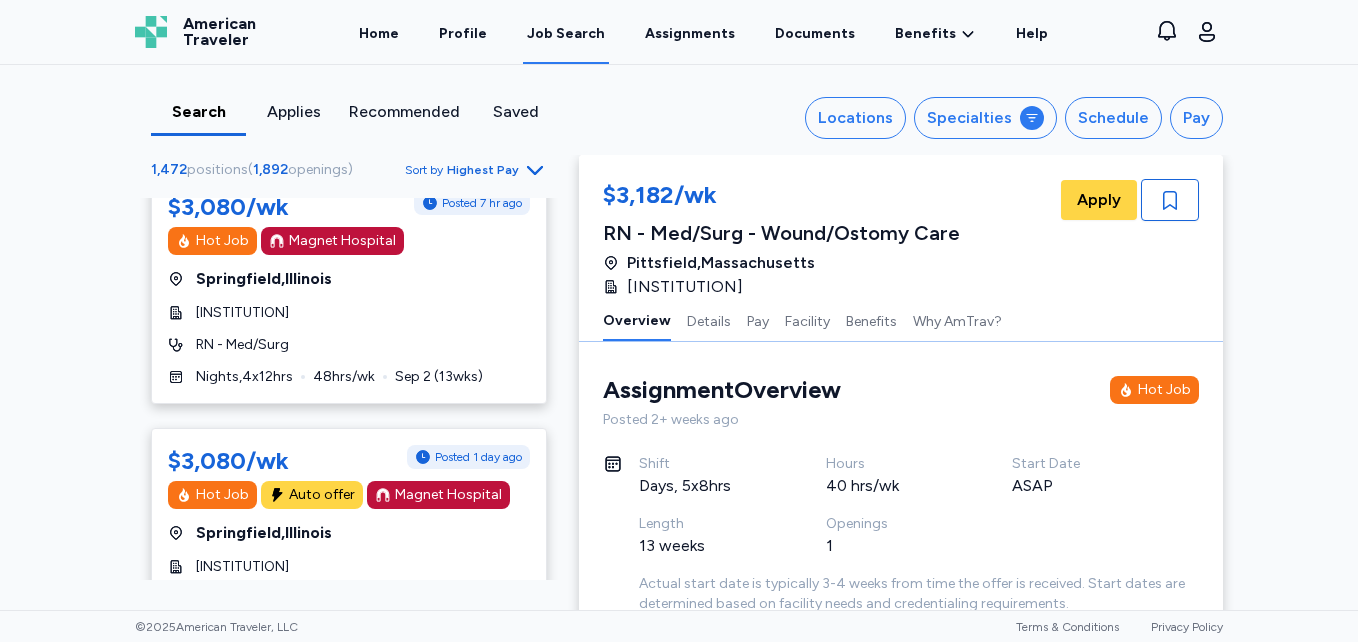 scroll, scrollTop: 0, scrollLeft: 0, axis: both 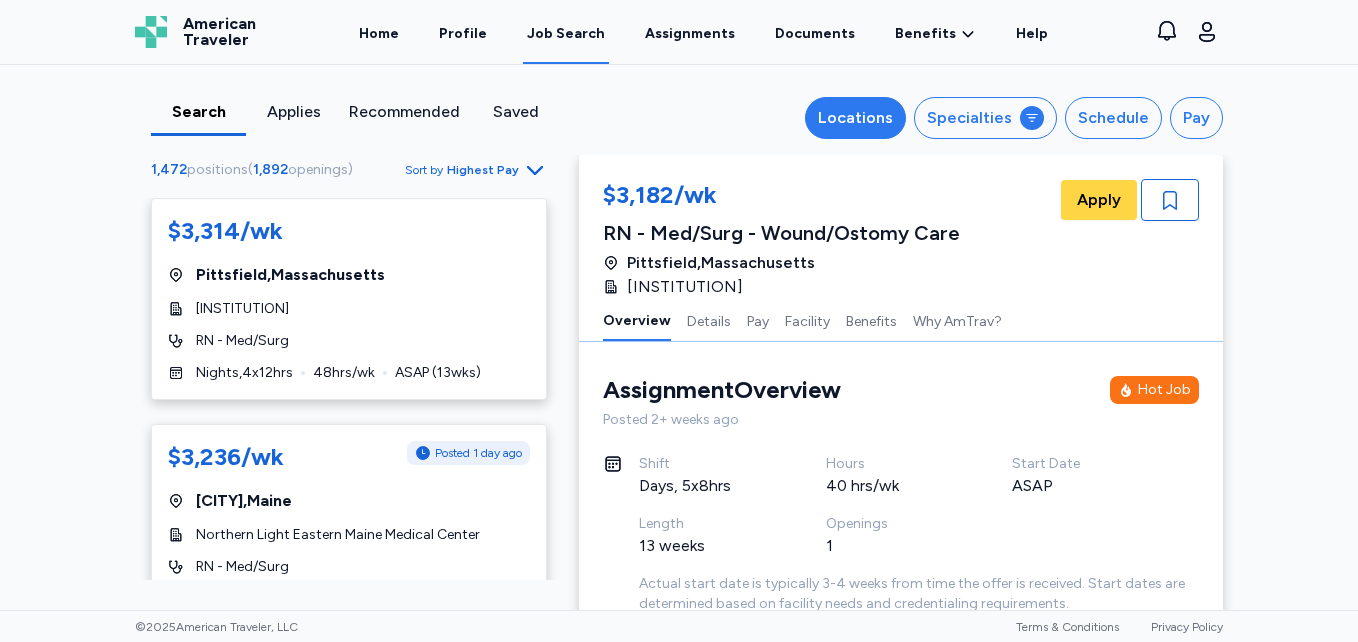 click on "Locations" at bounding box center [855, 118] 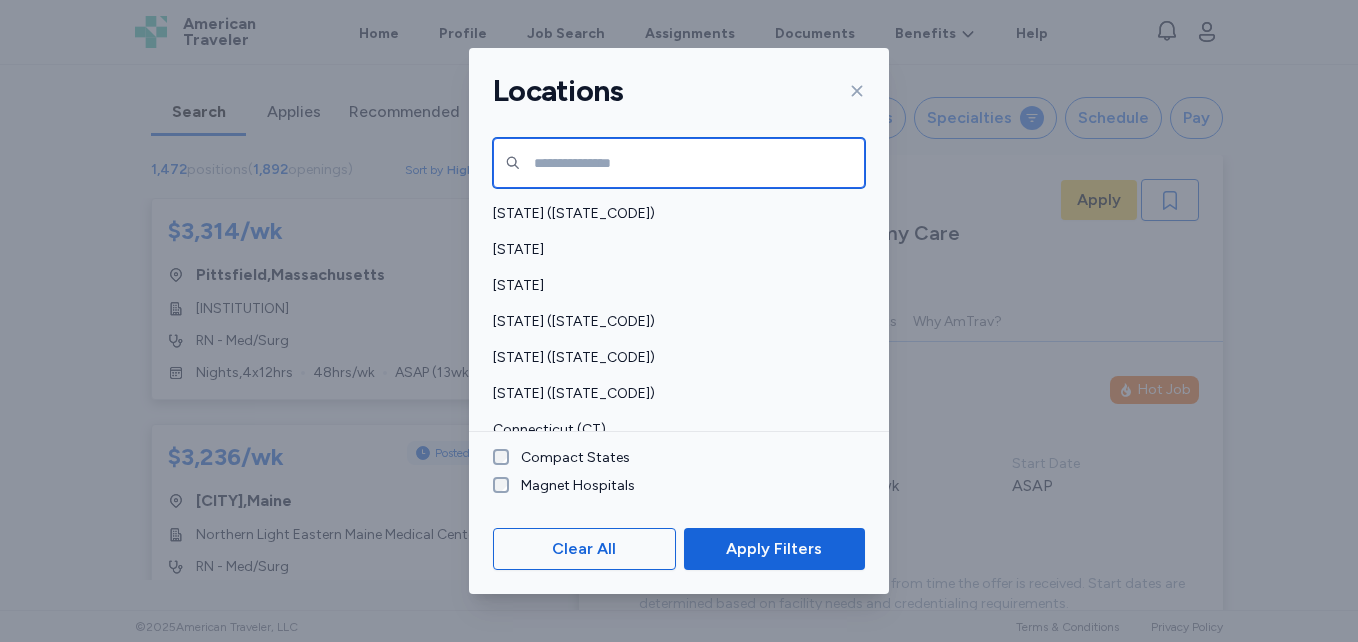 click at bounding box center (679, 163) 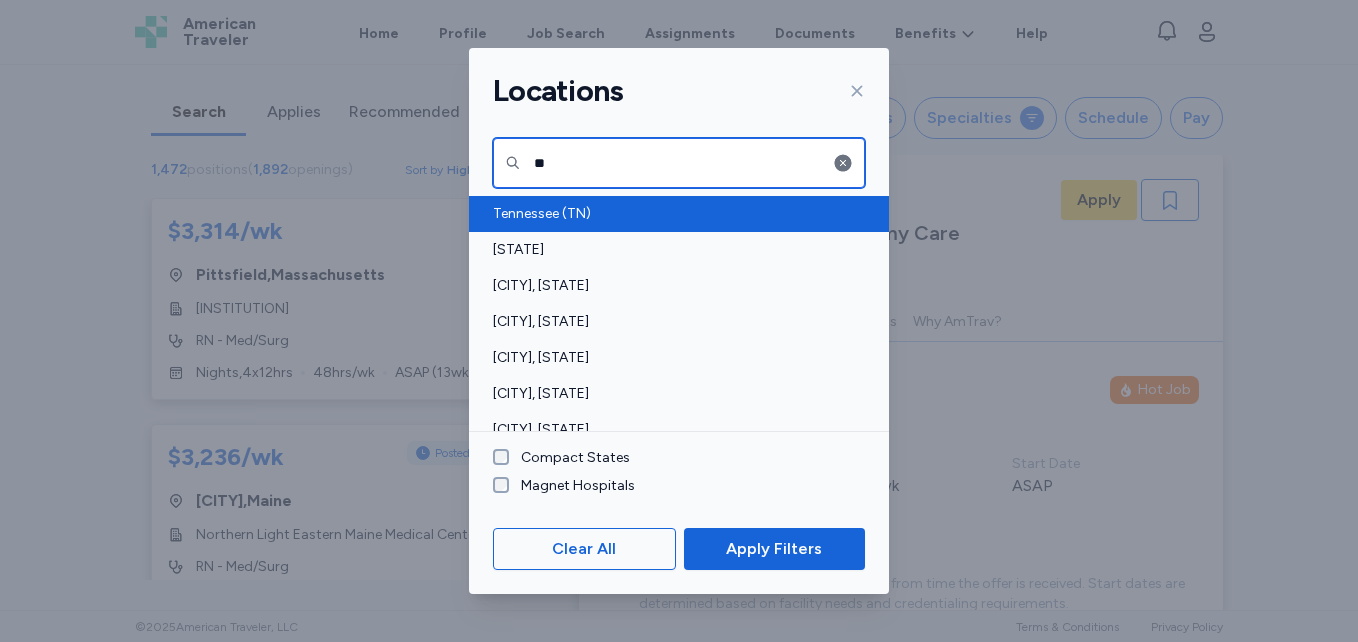 type on "**" 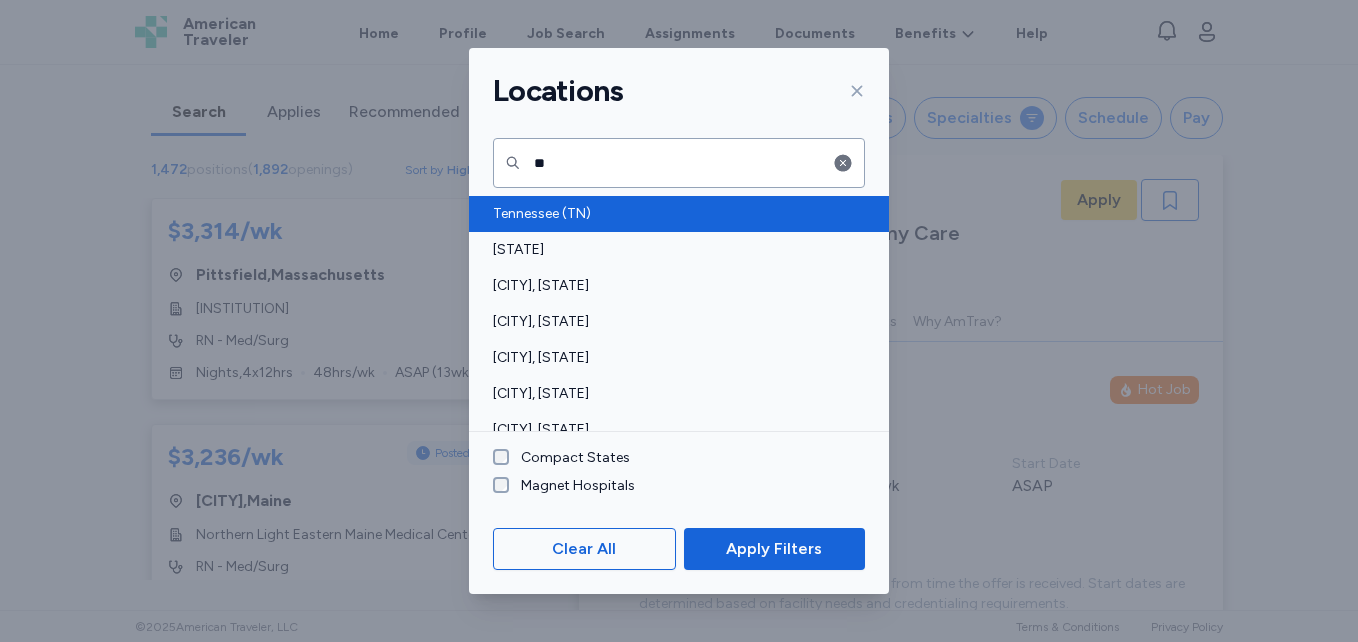 click on "Tennessee (TN)" at bounding box center (673, 214) 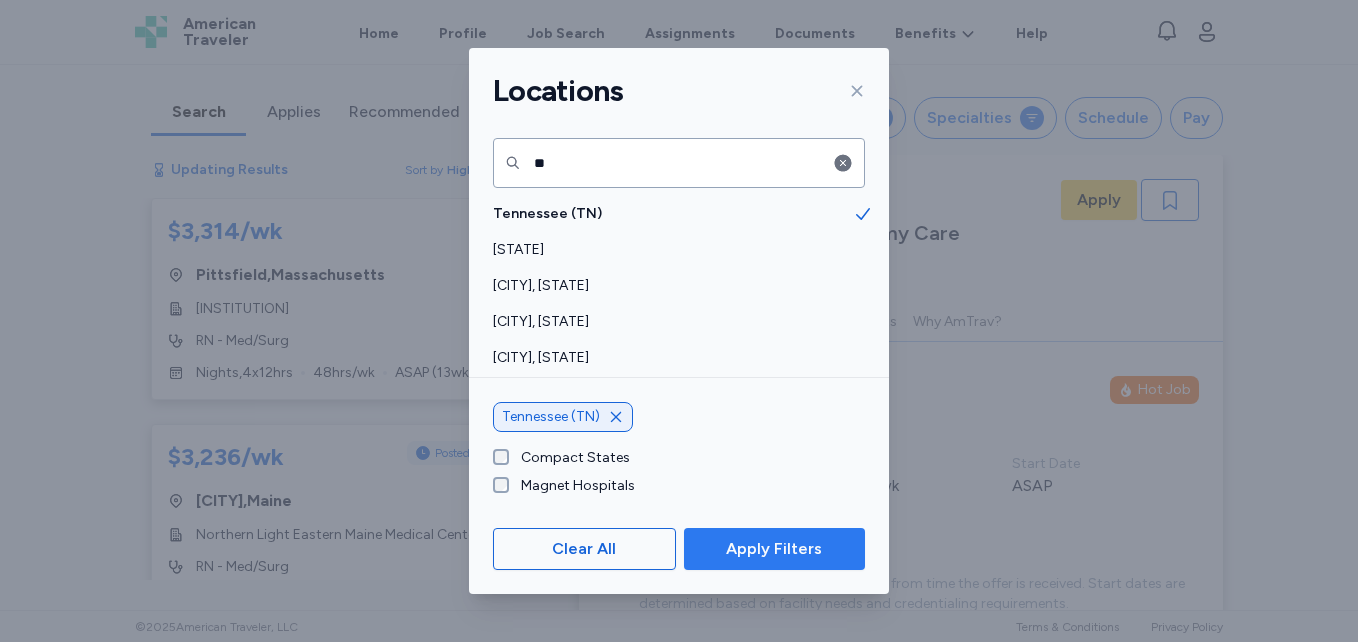 click on "Apply Filters" at bounding box center (774, 549) 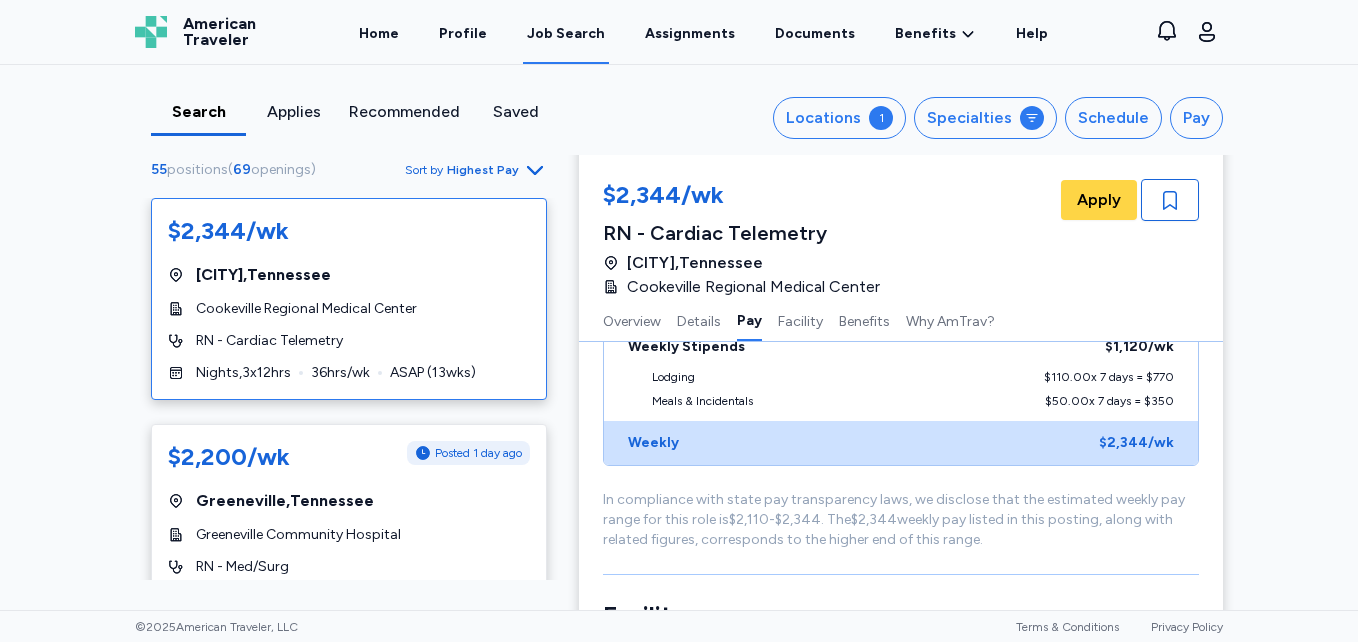 scroll, scrollTop: 1523, scrollLeft: 0, axis: vertical 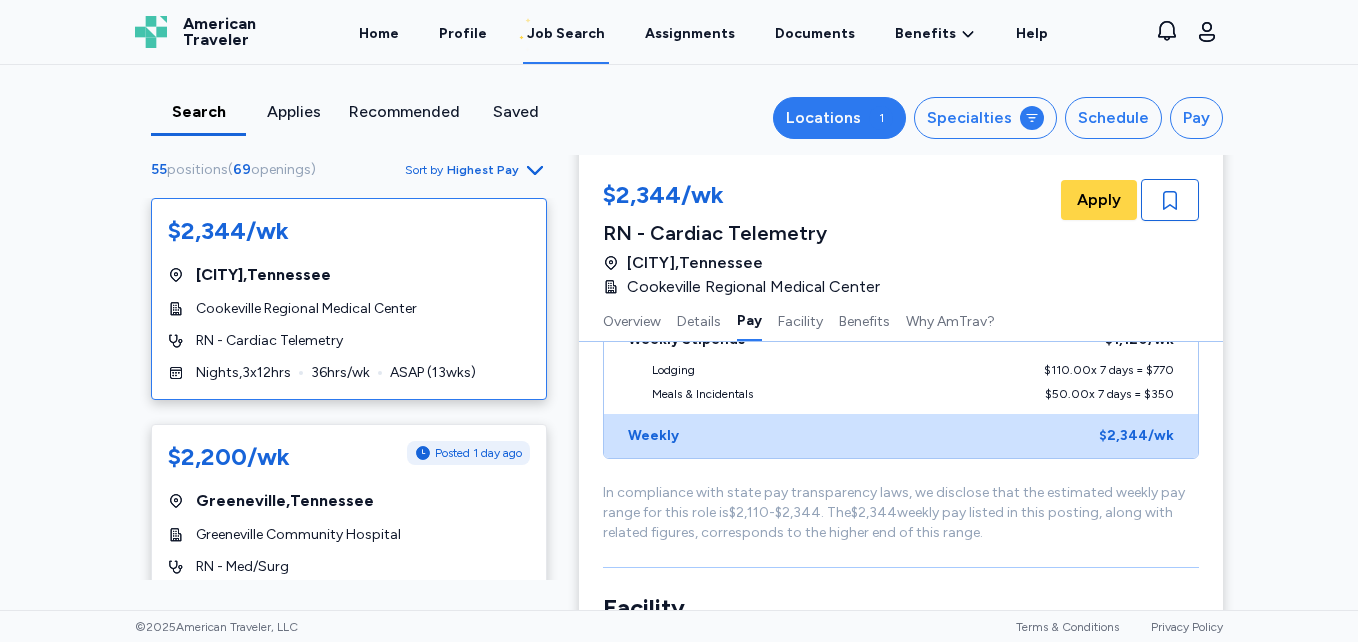 click on "Locations 1" at bounding box center (839, 118) 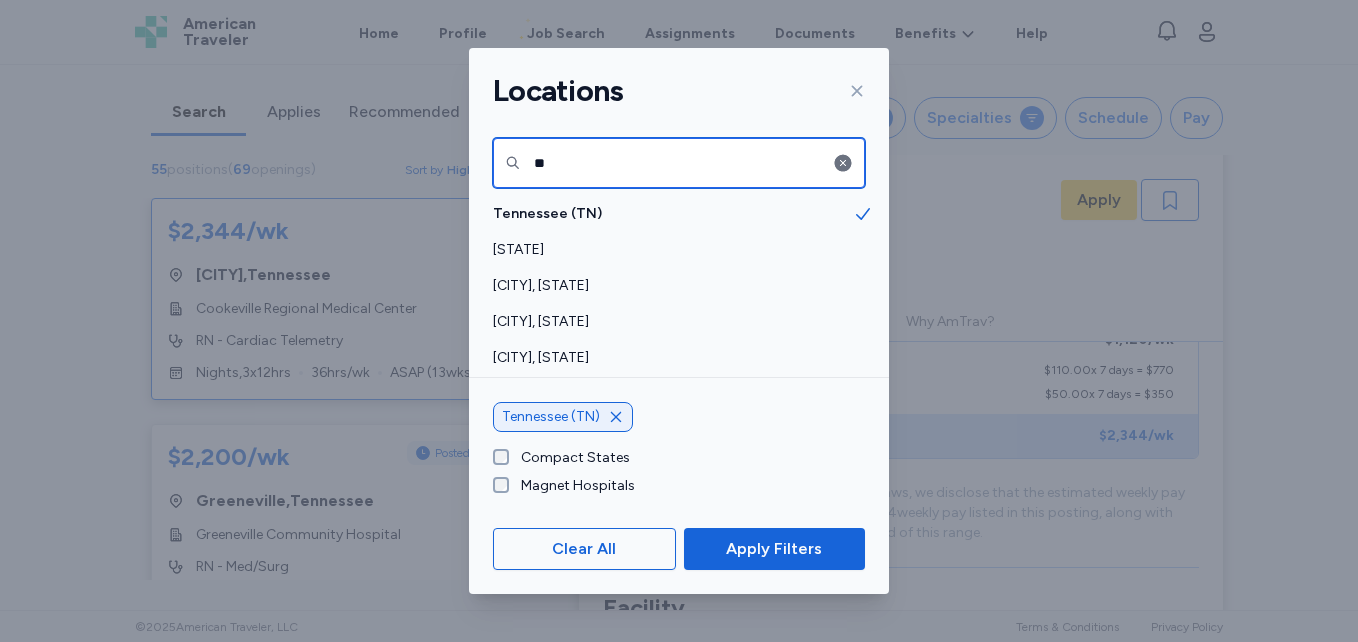 click on "**" at bounding box center (679, 163) 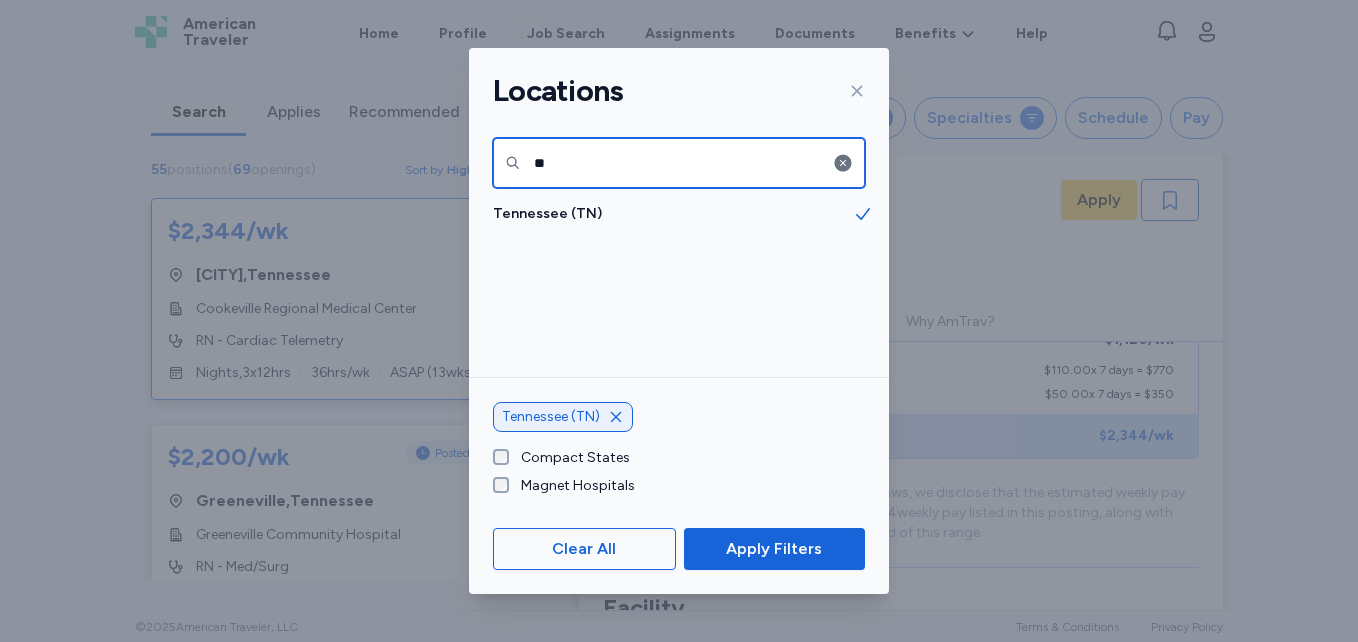 type on "*" 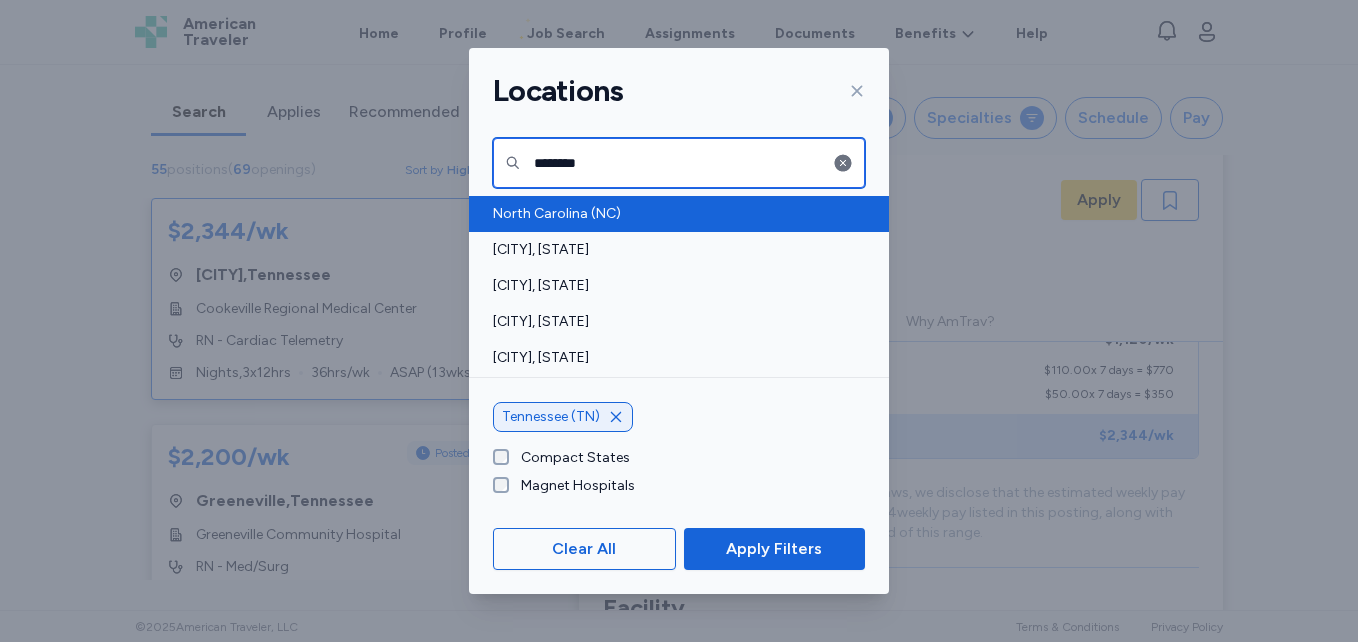 type on "********" 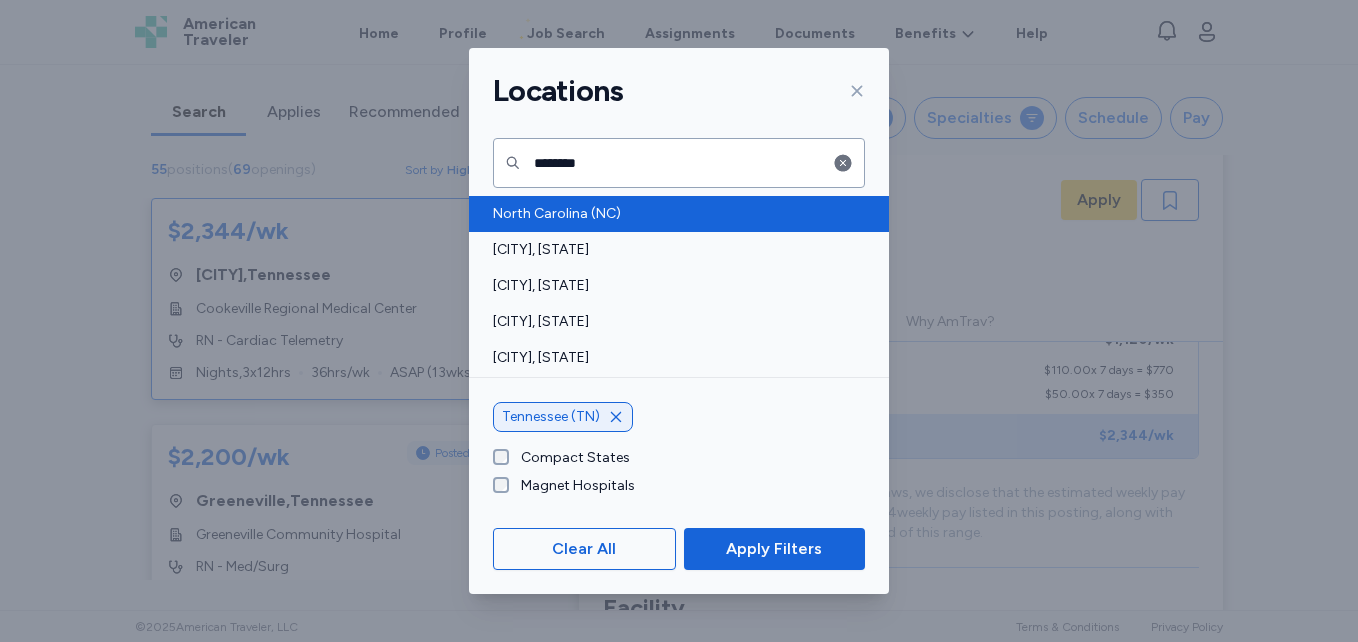 click on "North Carolina (NC)" at bounding box center (673, 214) 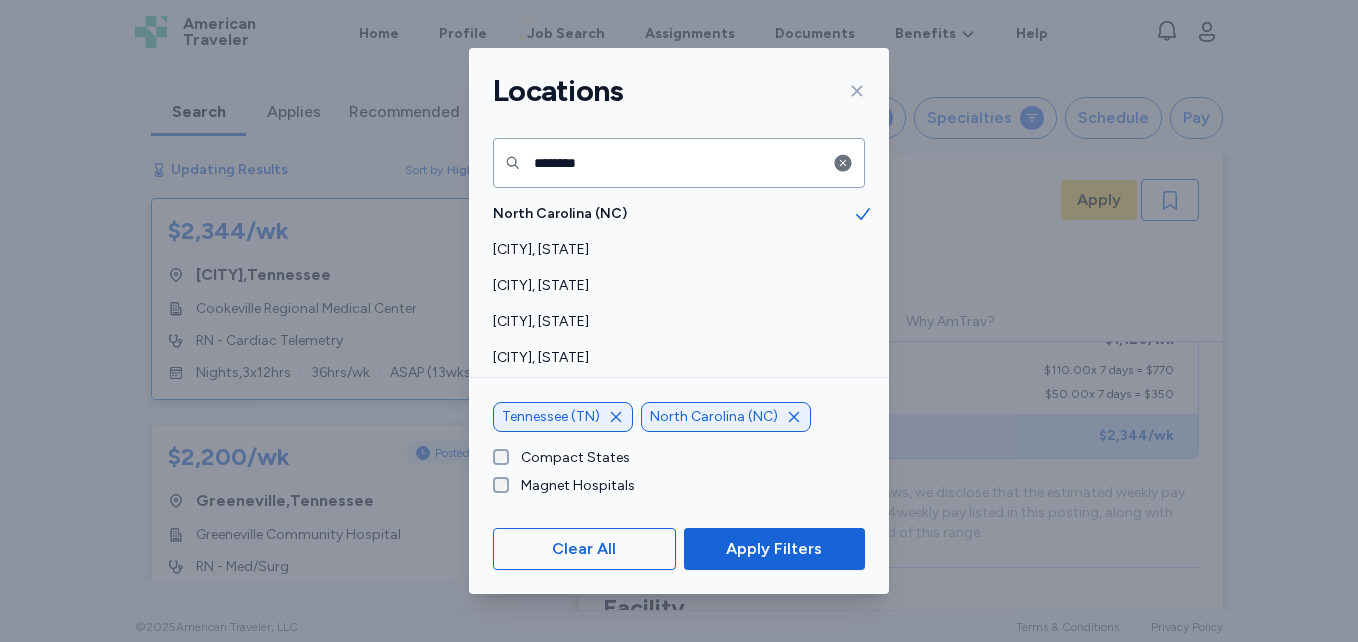 click on "Clear All Apply Filters" at bounding box center (679, 549) 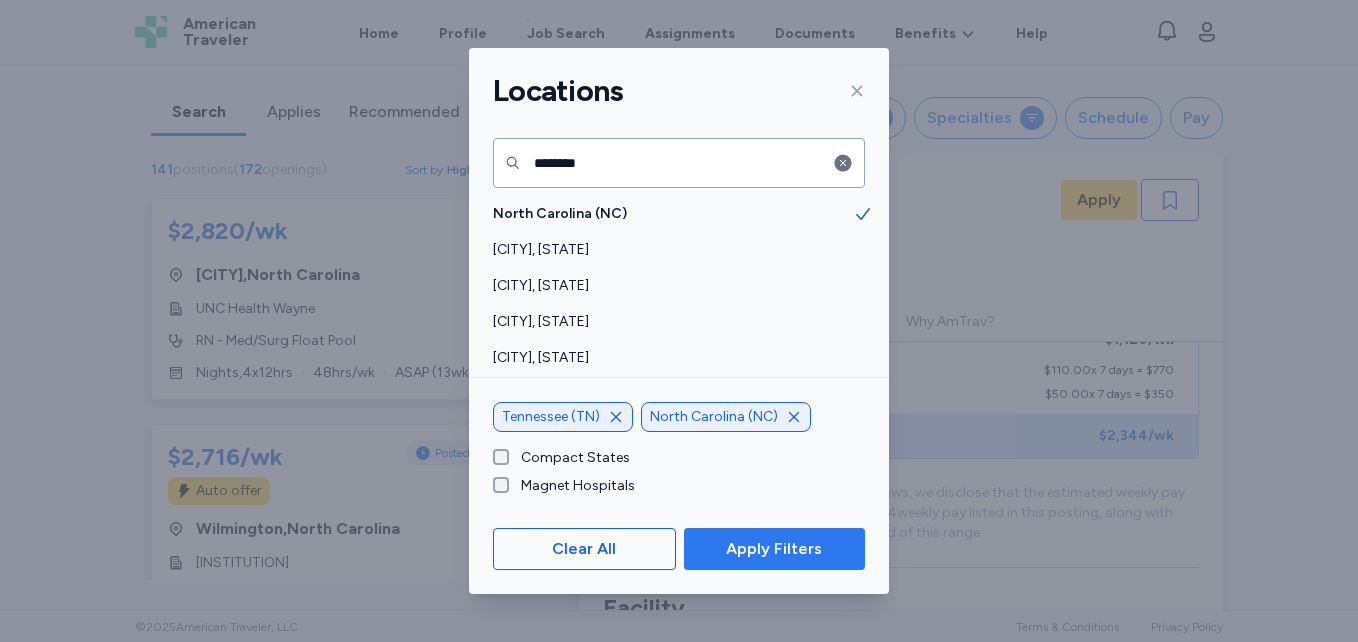 click on "Apply Filters" at bounding box center [774, 549] 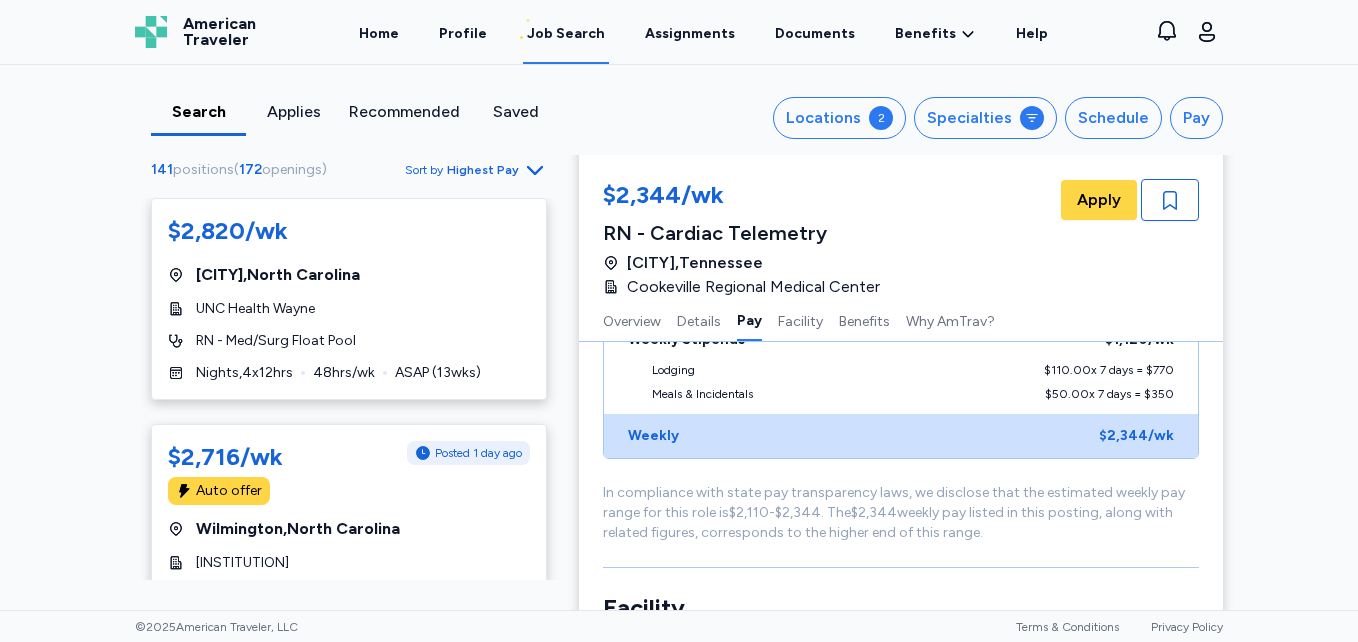 click on "Starting Soonest $1,823/wk [INSTITUTION] [CITY], [STATE] Two recent manager or supervisor references required at or before start Responsibilities include assessment, management, and treatment of complex wounds and ostomies, use of wound vacs, and delivery of specialized wound dressings and debridement therapies 815 First-time travelers and local candidates are not accepted Work in the Wound Care unit of a hospital, providing care to both adult and pediatric patients Orientation is variable based on prior wound/ostomy and Epic experience [INSTITUTION] RTO requests cannot be for an entire week at a time [STATE] ([STATE_CODE]) [POSTAL_CODE] Active RN license required at the time of application [INSTITUTION] [NUMBER] [STREET] [CITY] [STATE] ([STATE_CODE]) Submission must include application, skills checklist, references, State Board of Nursing license verification, NURSYS verification, and copies of certifications $11,570 [CITY] [INSTITUTION] [STATE] ([STATE_CODE]) $1,912/wk [CITY] Care for progressive care patient populations often requiring continuous monitoring [INSTITUTION] Must have experience with EPIC charting system No Canadian SSNs accepted for compliance [CITY] [STATE] ([STATE_CODE]) [INSTITUTION] [CITY] Entrance A May require coverage during holidays based on hospital needs [STATE] ([STATE_CODE]) [CITY], [STATE] [CITY] [CITY], [STATE] [INSTITUTION]" at bounding box center (679, 337) 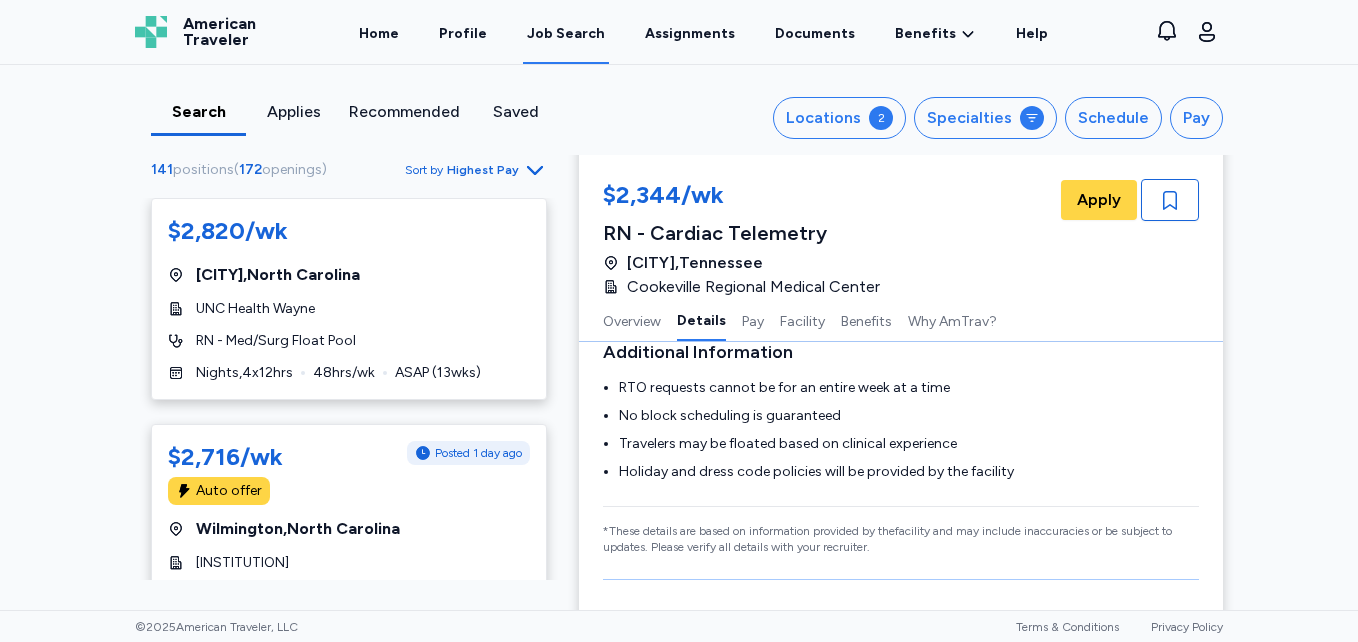 scroll, scrollTop: 869, scrollLeft: 0, axis: vertical 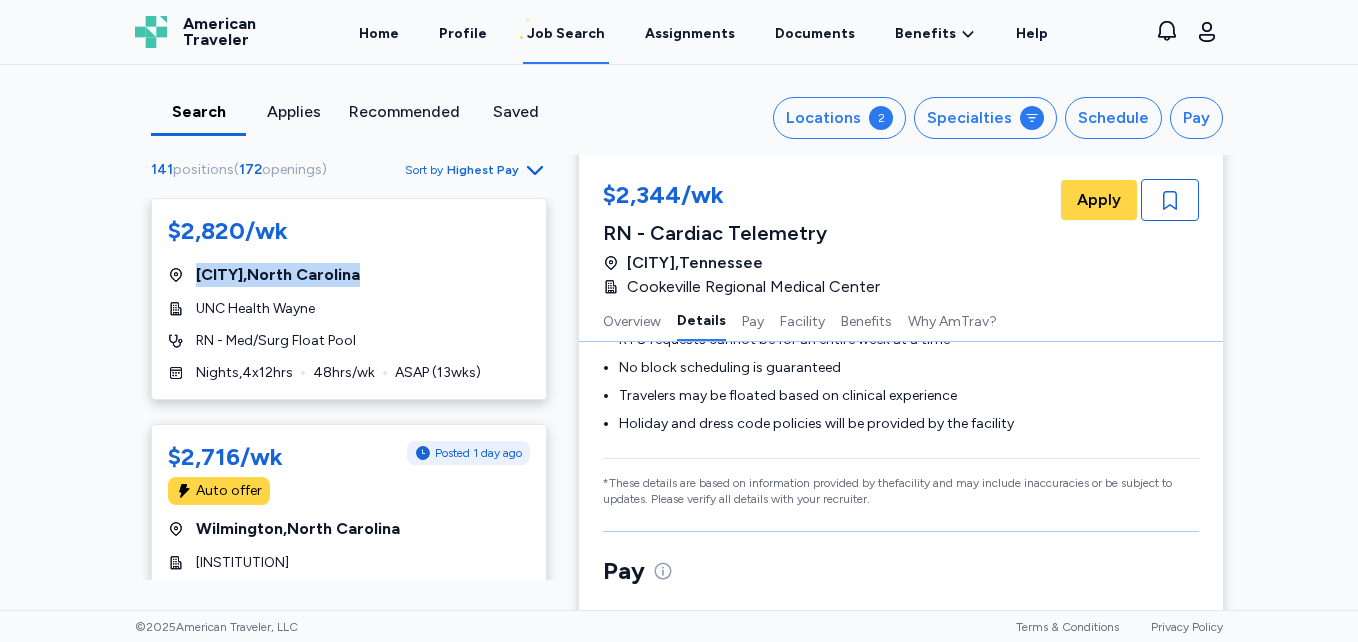 drag, startPoint x: 558, startPoint y: 232, endPoint x: 566, endPoint y: 265, distance: 33.955853 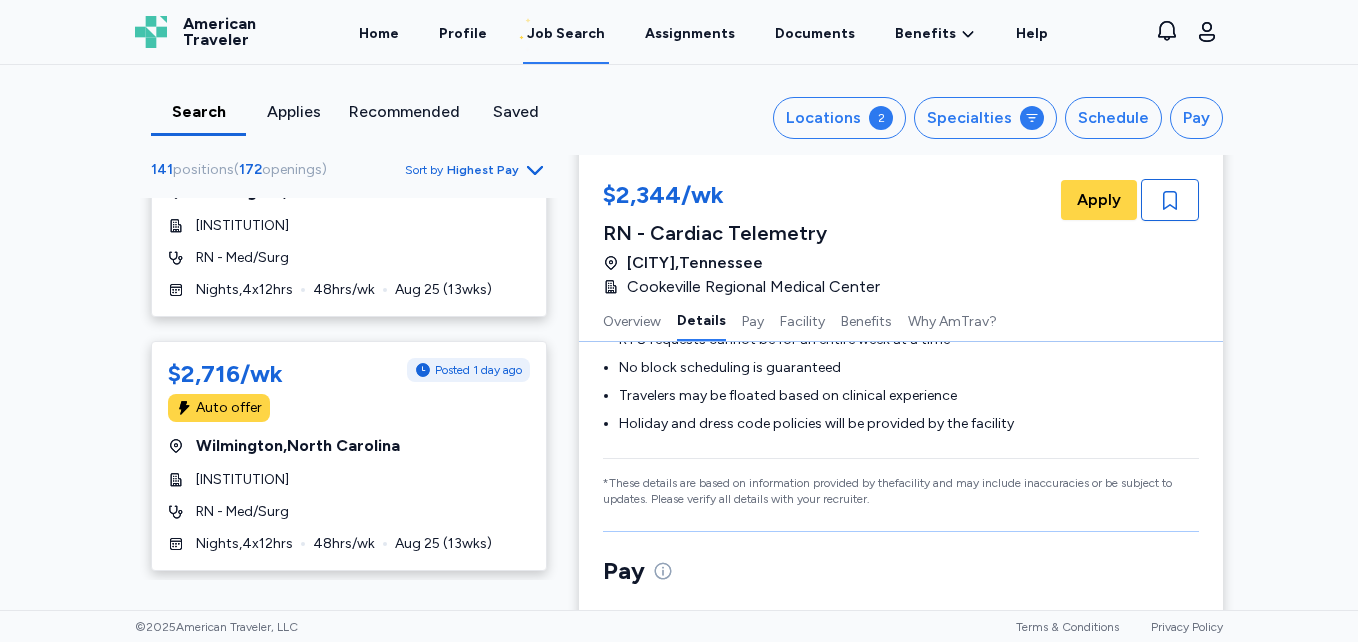 scroll, scrollTop: 786, scrollLeft: 0, axis: vertical 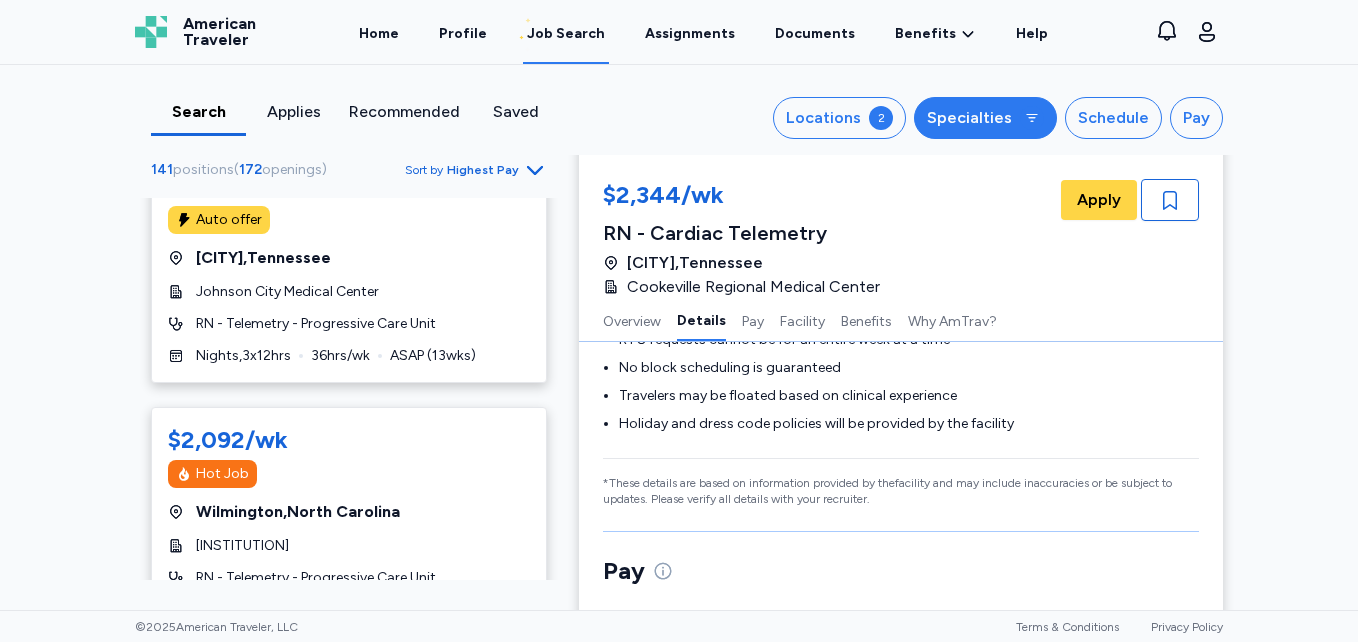 click on "Specialties" at bounding box center (985, 118) 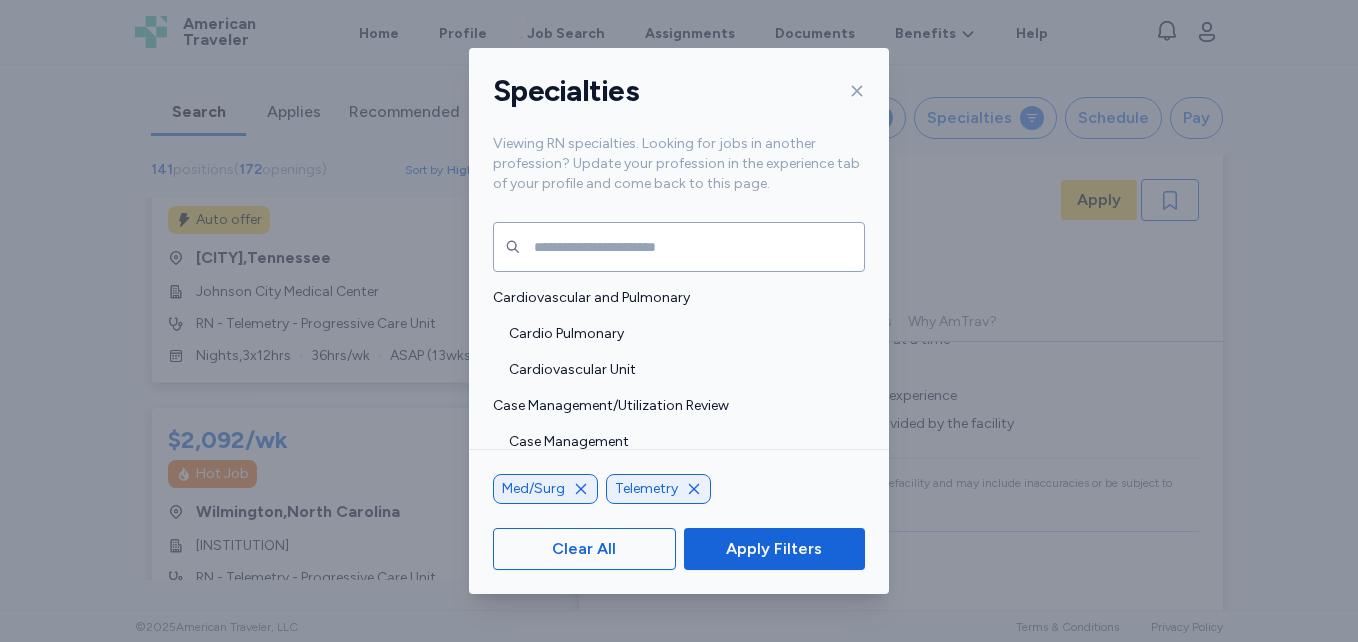click 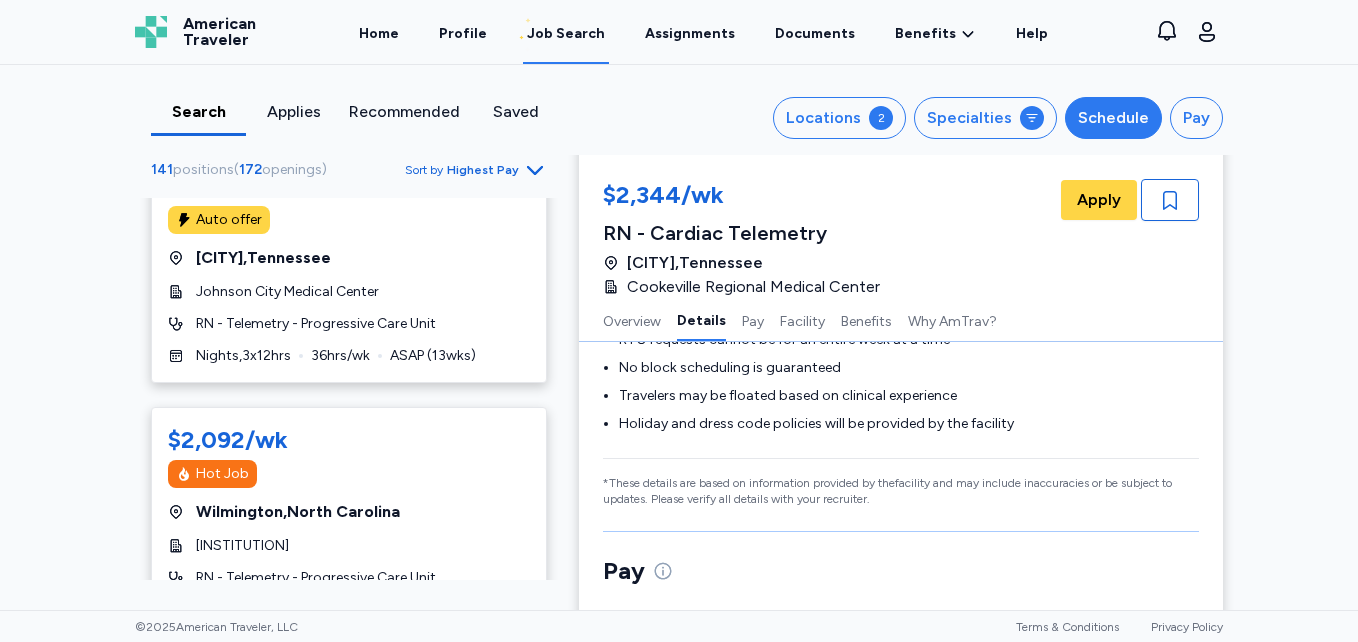 click on "Schedule" at bounding box center (1113, 118) 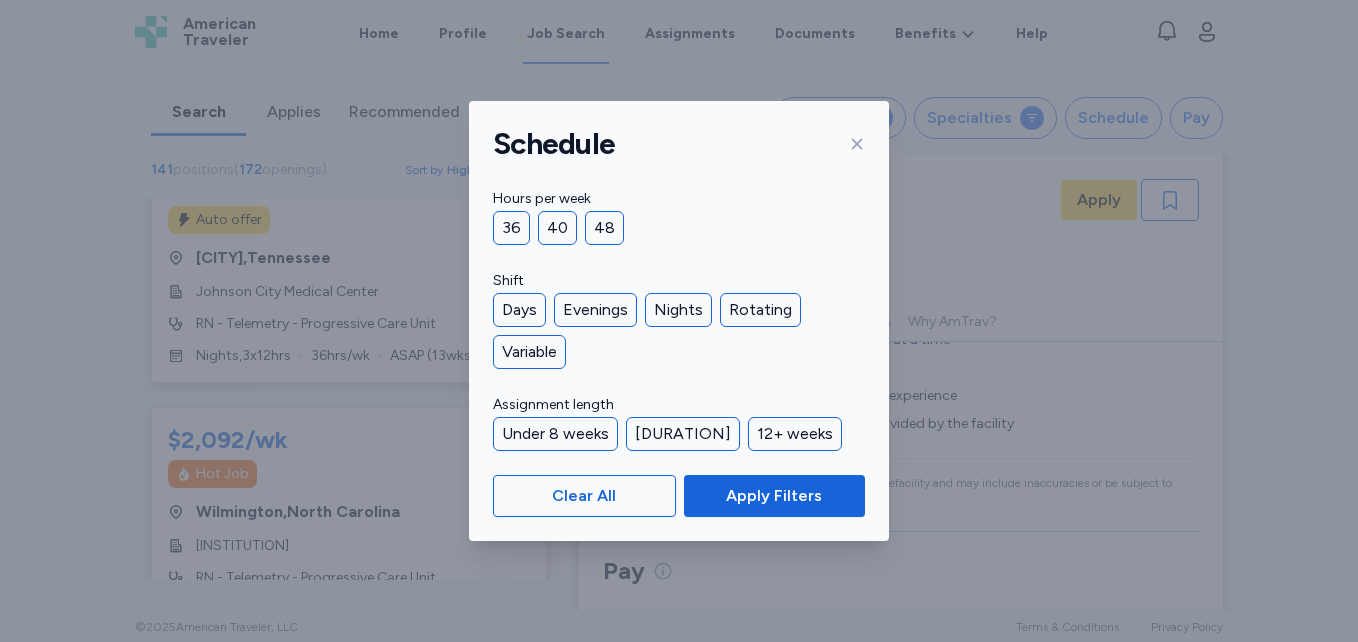 click on "Shift" at bounding box center [679, 281] 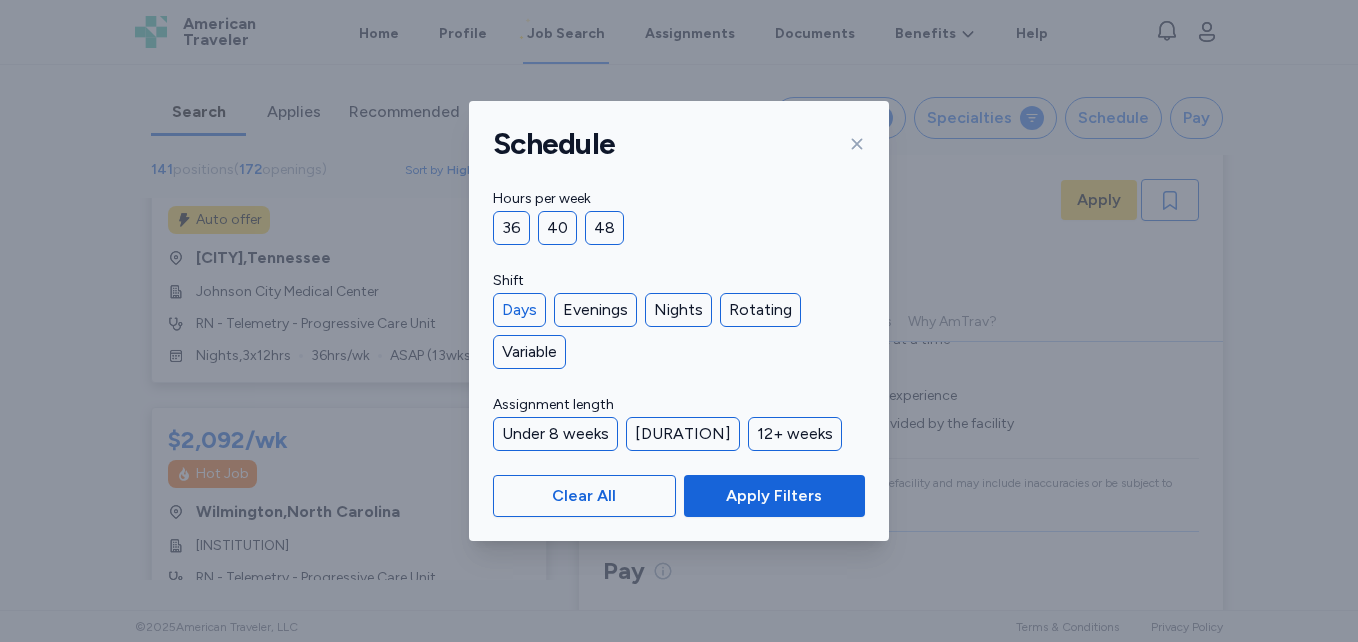click on "Days" at bounding box center (519, 310) 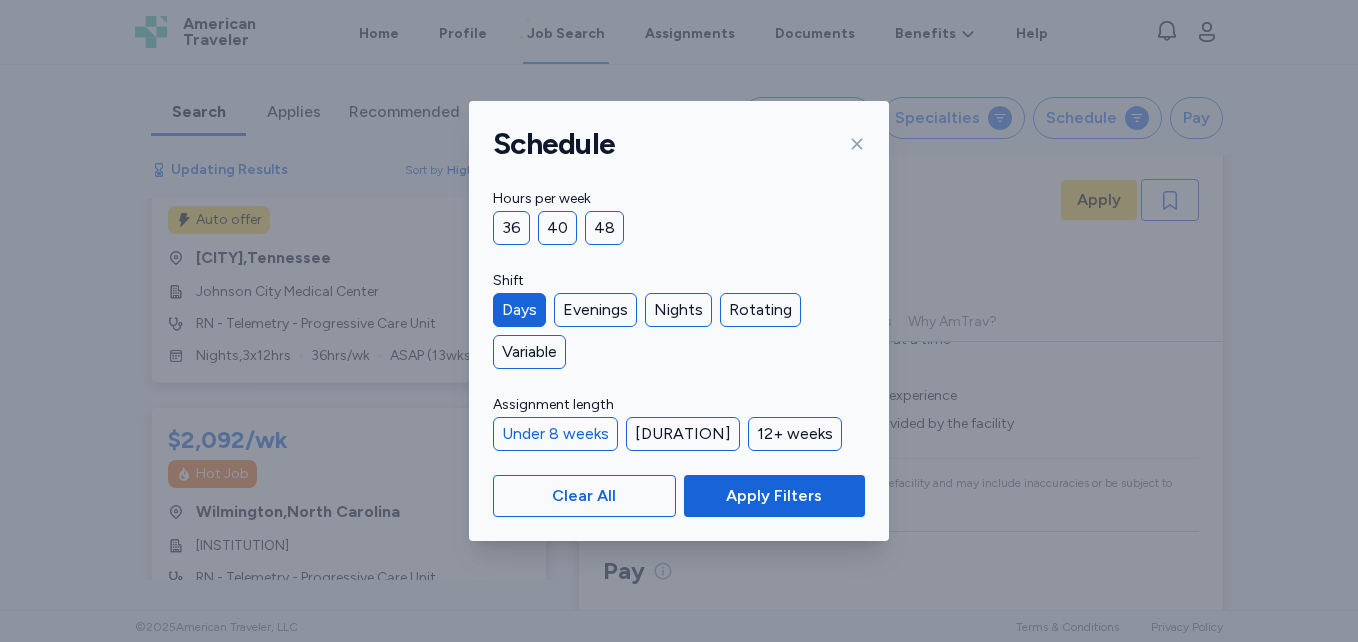 click on "Under 8 weeks" at bounding box center [555, 434] 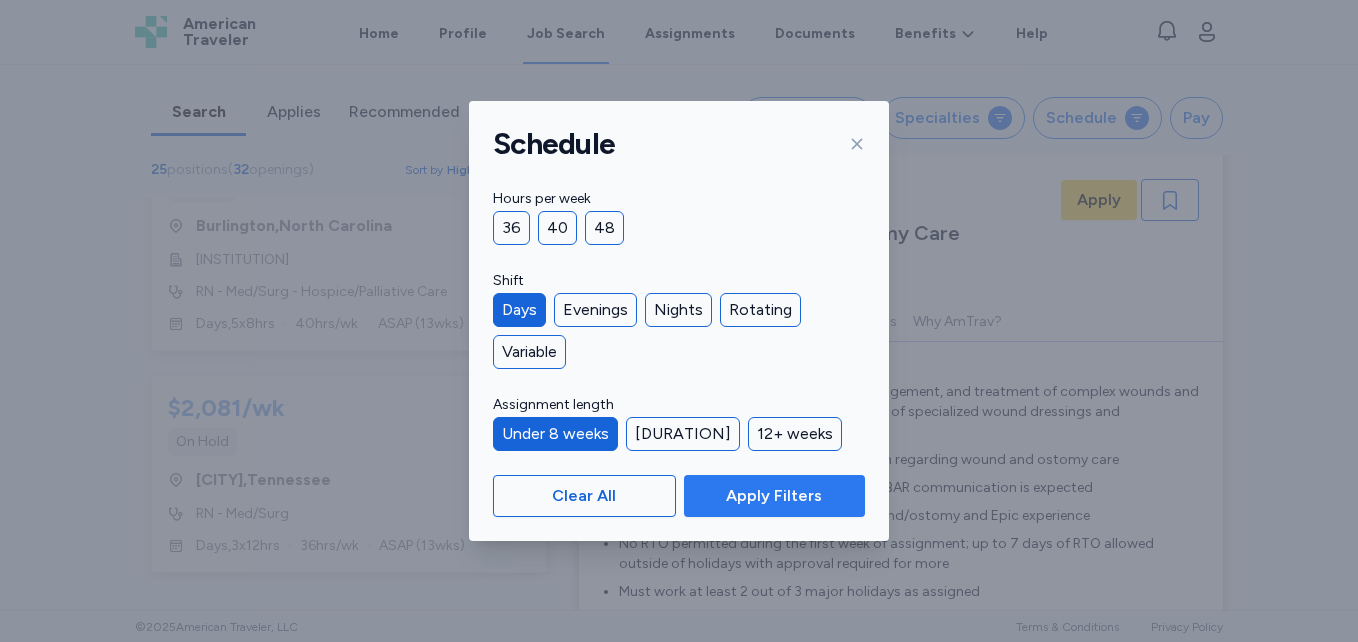scroll, scrollTop: 2, scrollLeft: 0, axis: vertical 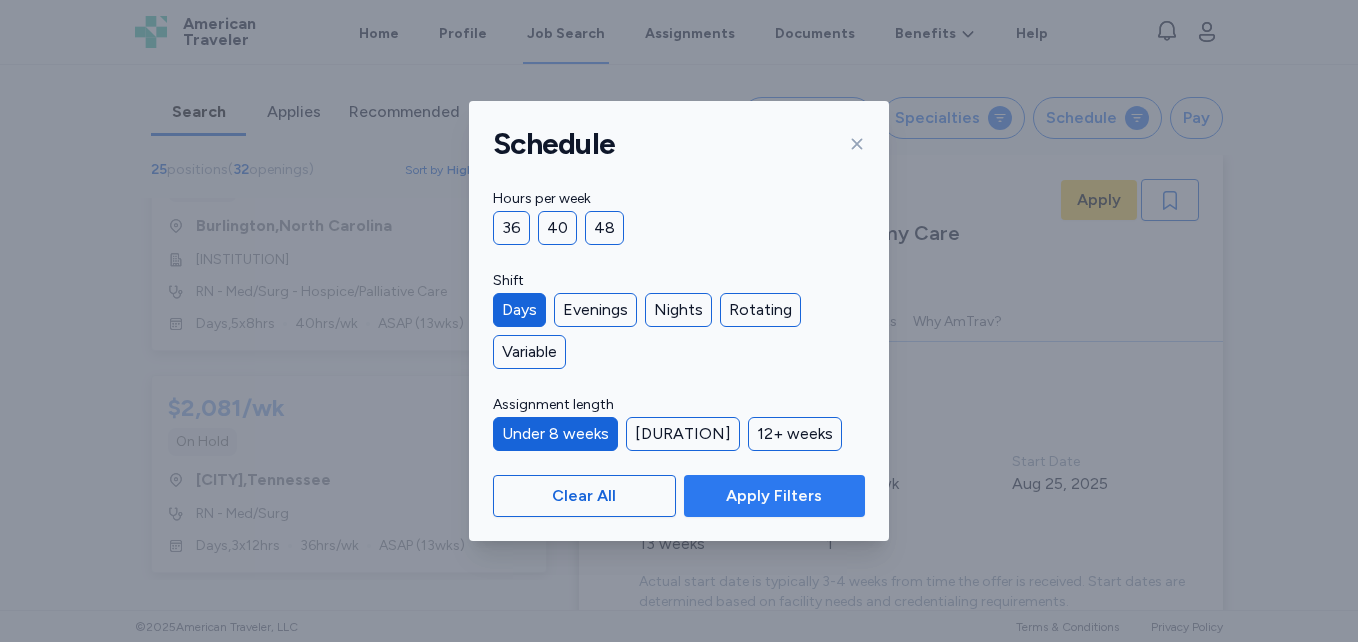 click on "Apply Filters" at bounding box center (774, 496) 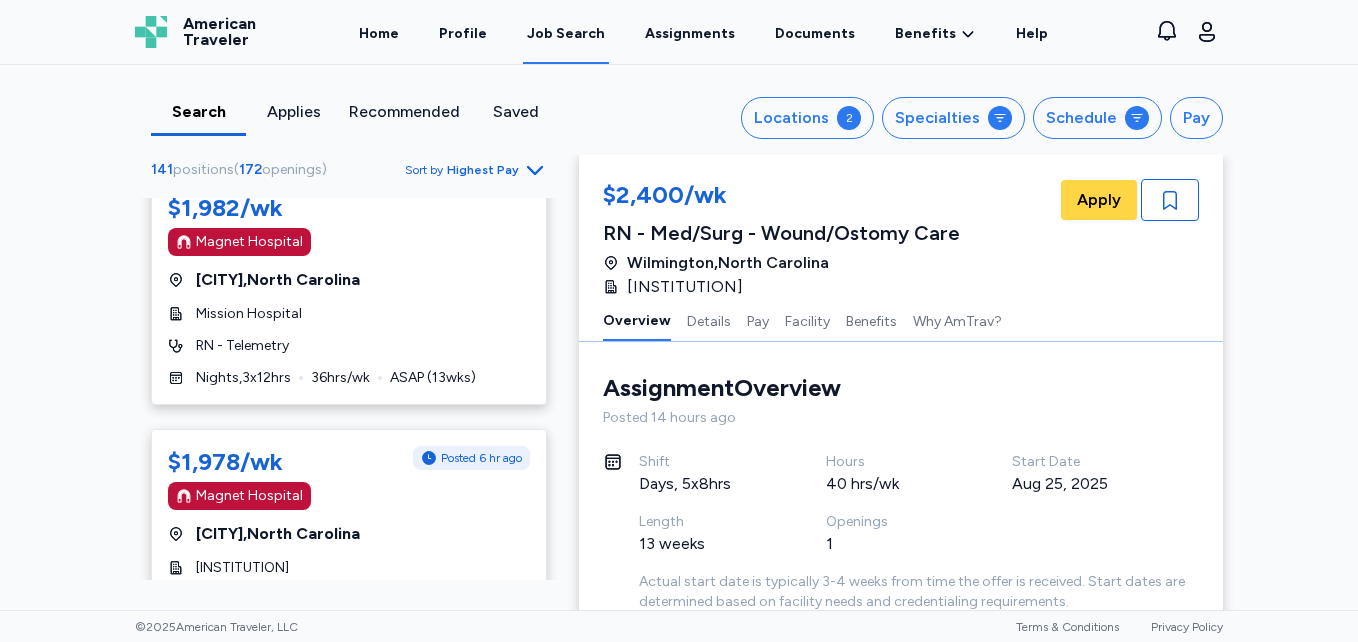 scroll, scrollTop: 12032, scrollLeft: 0, axis: vertical 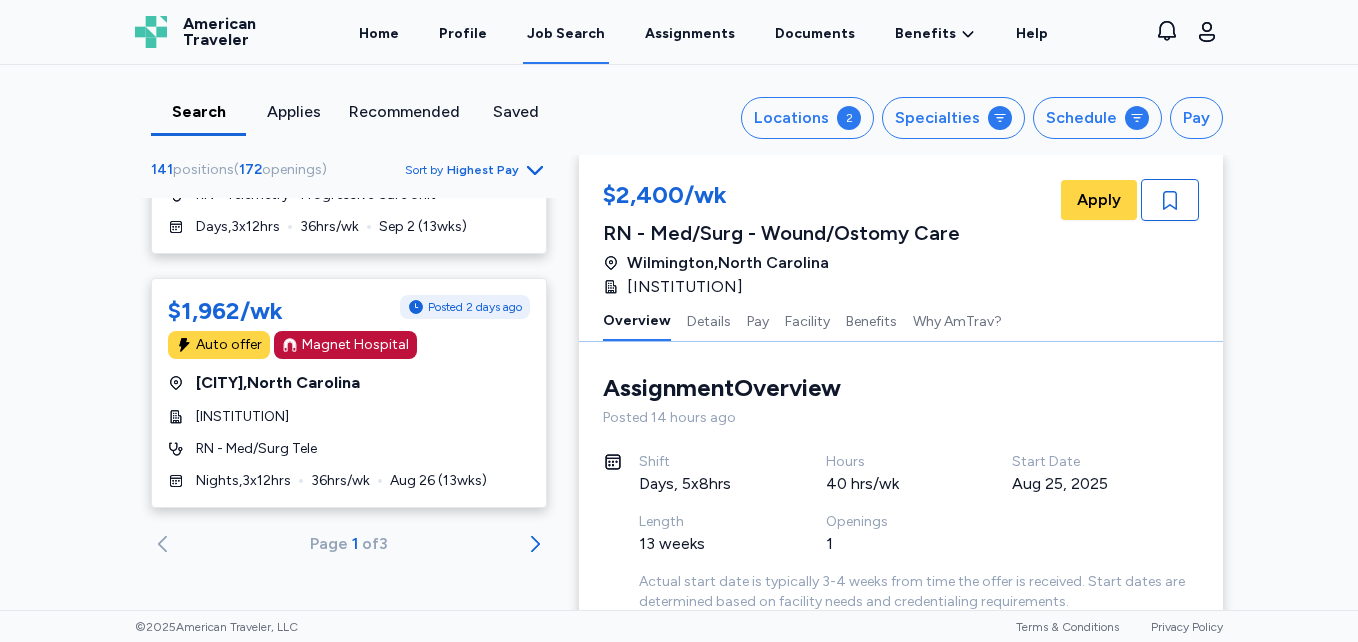 click on "141 positions ( 172 openings ) Sort by Highest Pay No jobs exactly matched your search. Here are some great similar opportunities. $2,820/wk [CITY], [STATE] UNC Health Wayne RN - Med/Surg Float Pool Nights , 4 x 12 hrs 48 hrs/wk ASAP ( 13 wks) $2,716/wk Posted 1 day ago Auto offer [CITY], [STATE] New Hanover Regional Medical Center RN - Med/Surg Nights , 4 x 12 hrs 48 hrs/wk Aug 25 ( 13 wks) $2,716/wk Posted 1 day ago Auto offer [CITY], [STATE] New Hanover Regional Medical Center RN - Med/Surg Nights , 4 x 12 hrs 48 hrs/wk Aug 25 ( 13 wks) $2,716/wk Auto offer [CITY], [STATE] New Hanover Regional Medical Center RN - Med/Surg Nights , 4 x 12 hrs 48 hrs/wk Aug 25 ( 13 wks) $2,664/wk Auto offer Magnet Hospital [CITY], [STATE] Novant Health Forsyth Medical Center RN - Cardiac Telemetry Nights , 4 x 12 hrs 48 hrs/wk Aug 25 ( 20 wks) $2,664/wk Auto offer Magnet Hospital [CITY], [STATE] Nights , 4 x 12" at bounding box center (349, 368) 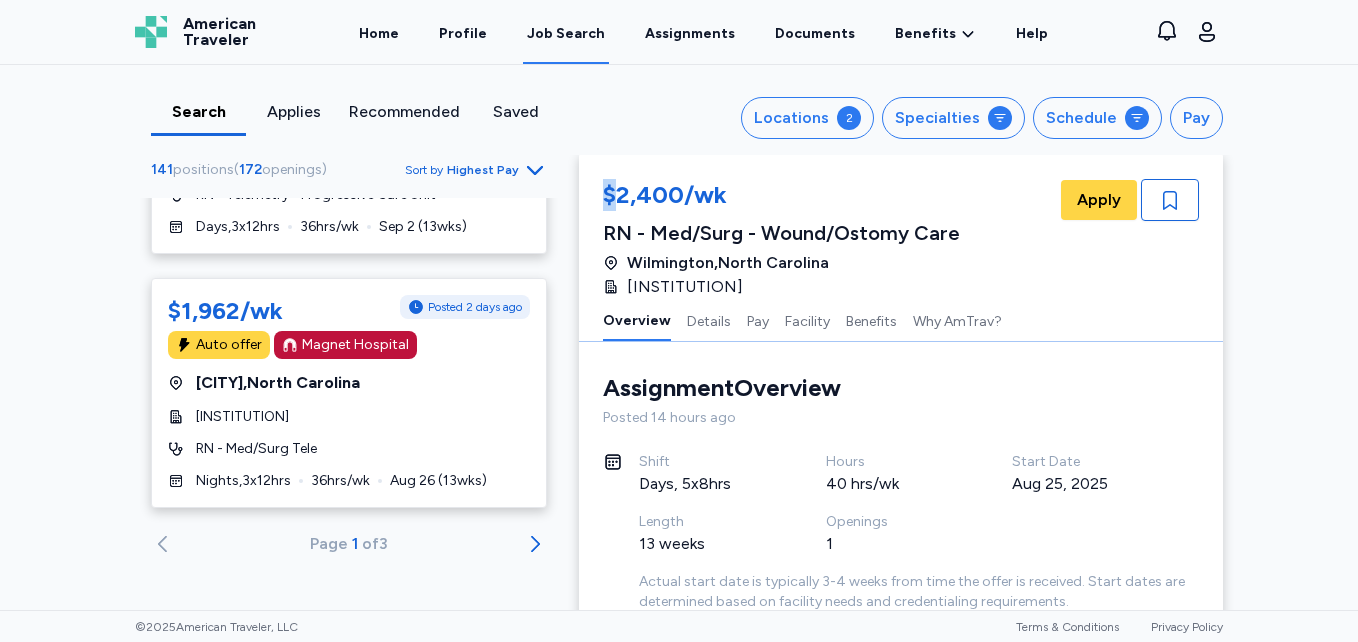 drag, startPoint x: 564, startPoint y: 569, endPoint x: 531, endPoint y: 550, distance: 38.078865 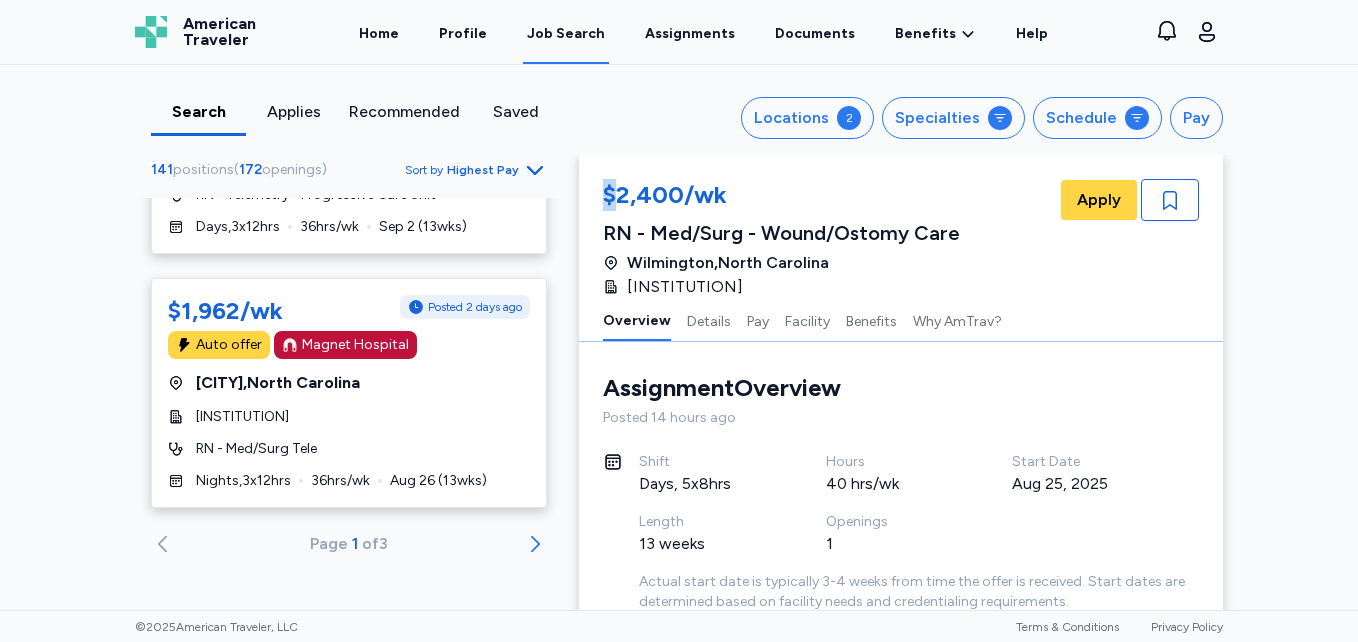 drag, startPoint x: 531, startPoint y: 550, endPoint x: 507, endPoint y: 549, distance: 24.020824 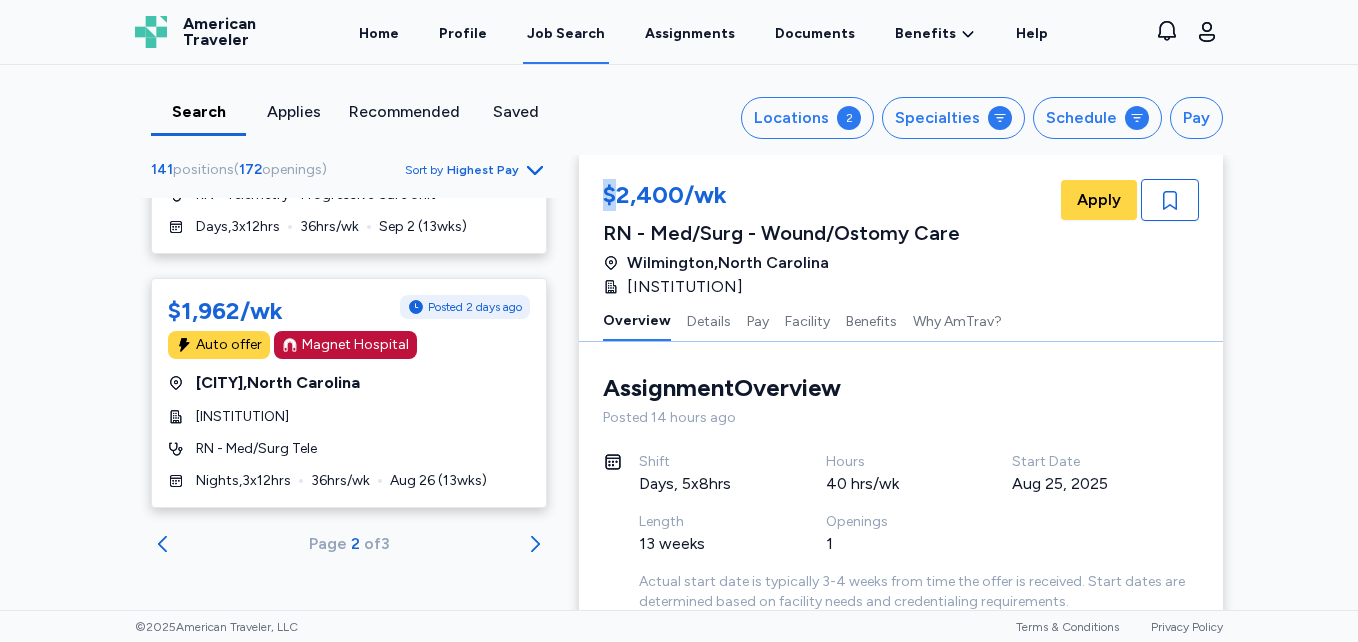 scroll, scrollTop: 0, scrollLeft: 0, axis: both 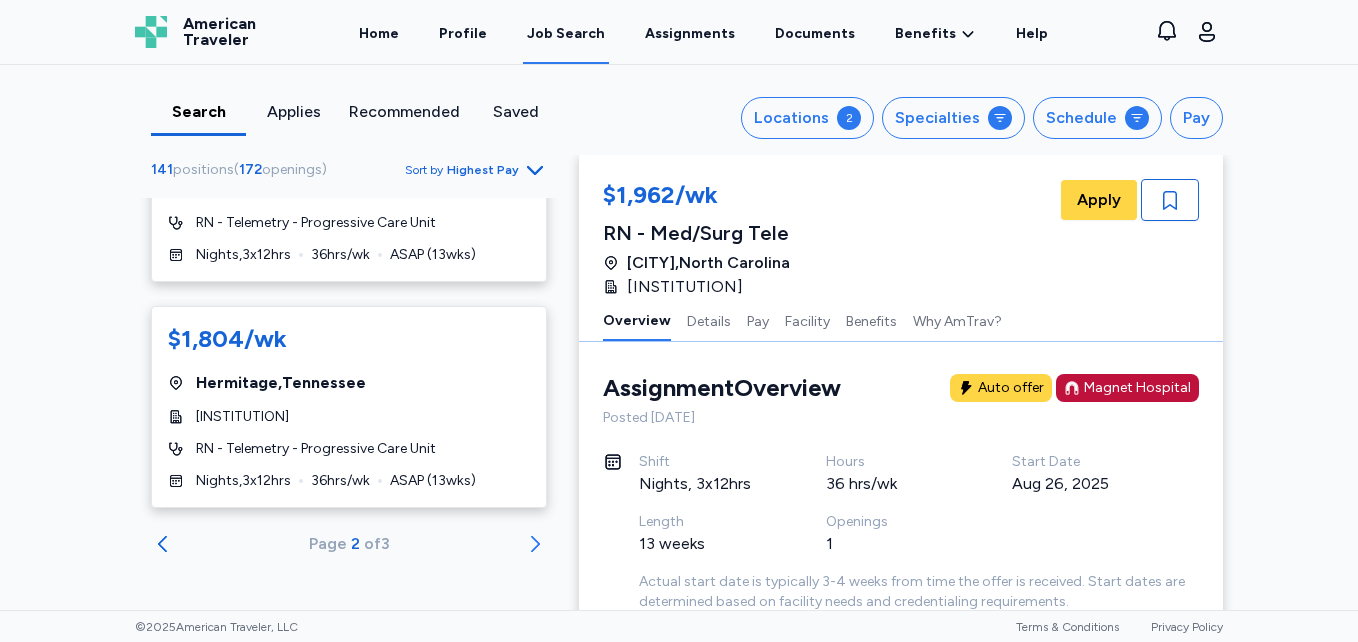 click 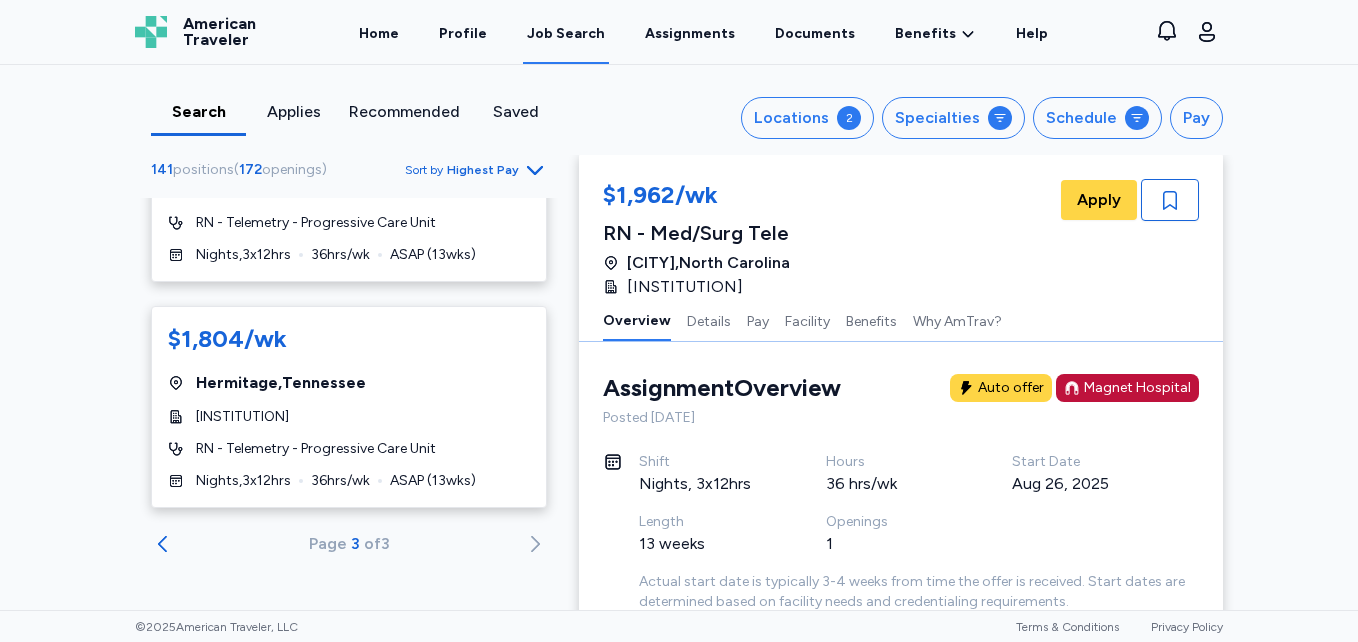scroll, scrollTop: 0, scrollLeft: 0, axis: both 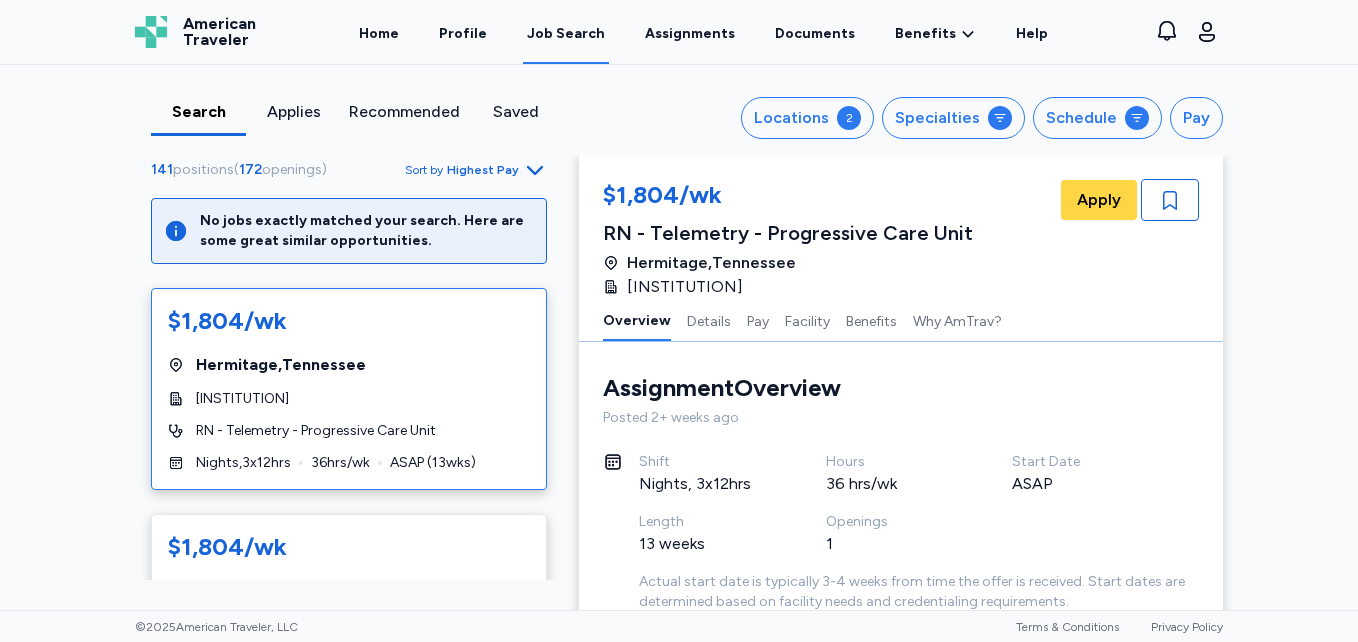 click on "No jobs exactly matched your search. Here are some great similar opportunities. $1,804/wk [CITY] ,  [STATE] TriStar Summit RN - Telemetry - Progressive Care Unit Nights ,  3 x 12 hrs 36  hrs/wk ASAP   ( 13  wks) $1,804/wk [CITY] ,  [STATE] TriStar NorthCrest Medical Center RN - Med/Surg Nights ,  3 x 12 hrs 36  hrs/wk ASAP   ( 13  wks) $1,804/wk [CITY] ,  [STATE] TriStar NorthCrest Medical Center RN - Med/Surg Nights ,  3 x 12 hrs 36  hrs/wk ASAP   ( 13  wks) $1,768/wk [CITY] ,  [STATE] Frye Regional Medical Center RN - Telemetry - Intermediate Care Nights ,  3 x 12 hrs 36  hrs/wk ASAP   ( 13  wks) $1,768/wk [CITY] ,  [STATE] Frye Regional Medical Center RN - Telemetry Days ,  3 x 12 hrs 36  hrs/wk ASAP   ( 13  wks) $1,768/wk [CITY] ,  [STATE] Frye Regional Medical Center RN - Telemetry Nights ,  3 x 12 hrs 36  hrs/wk ASAP   ( 13  wks) $1,759/wk Posted   10 hr ago Magnet Hospital [CITY] ,  [STATE] UNC Rex Hospital RN - Med/Surg Days ,  3 x 12 hrs 36  hrs/wk" at bounding box center [349, 389] 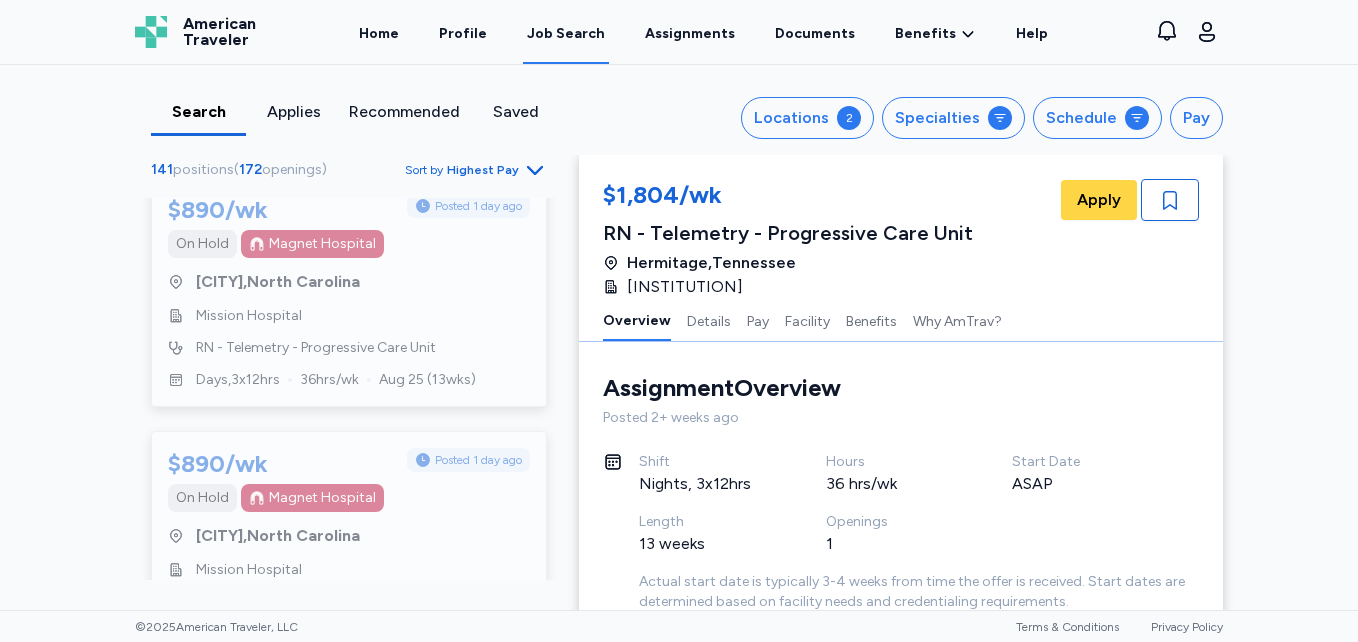 scroll, scrollTop: 9762, scrollLeft: 0, axis: vertical 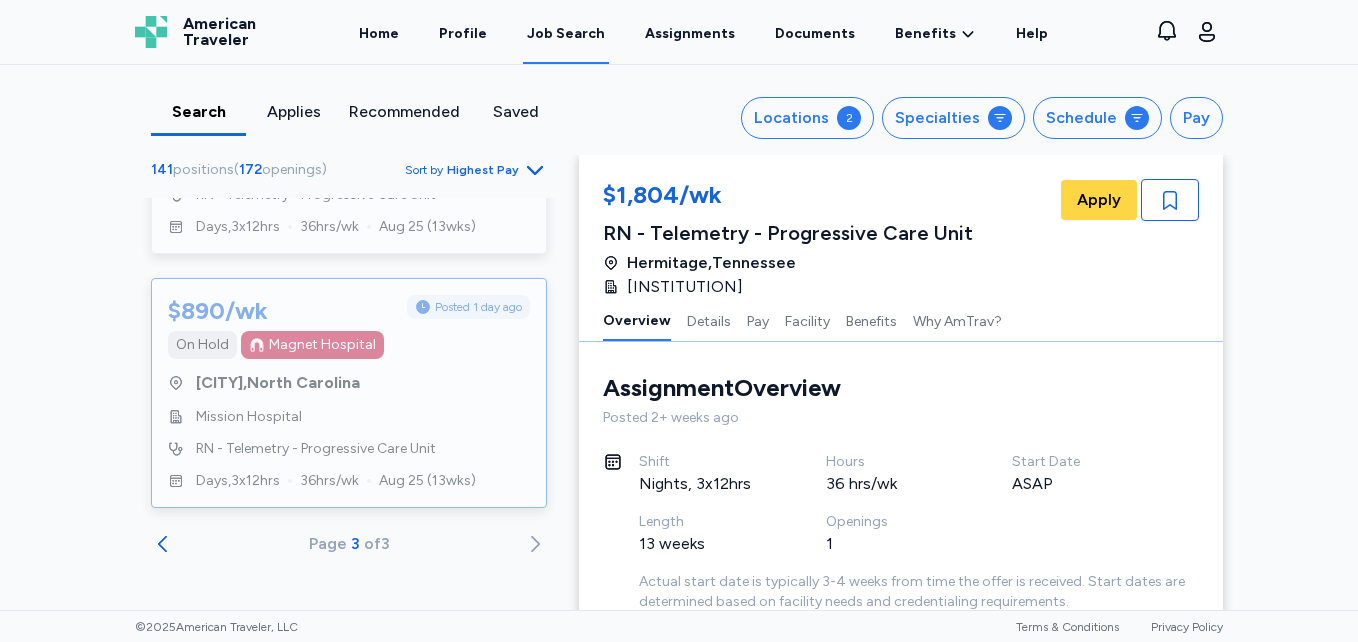 click on "$890/wk Posted   1 day ago On Hold Magnet Hospital [CITY],  [STATE] Mission Hospital RN - Telemetry - Progressive Care Unit Days ,  3 x 12 hrs 36  hrs/wk Aug 25   ( 13  wks)" at bounding box center [349, 393] 